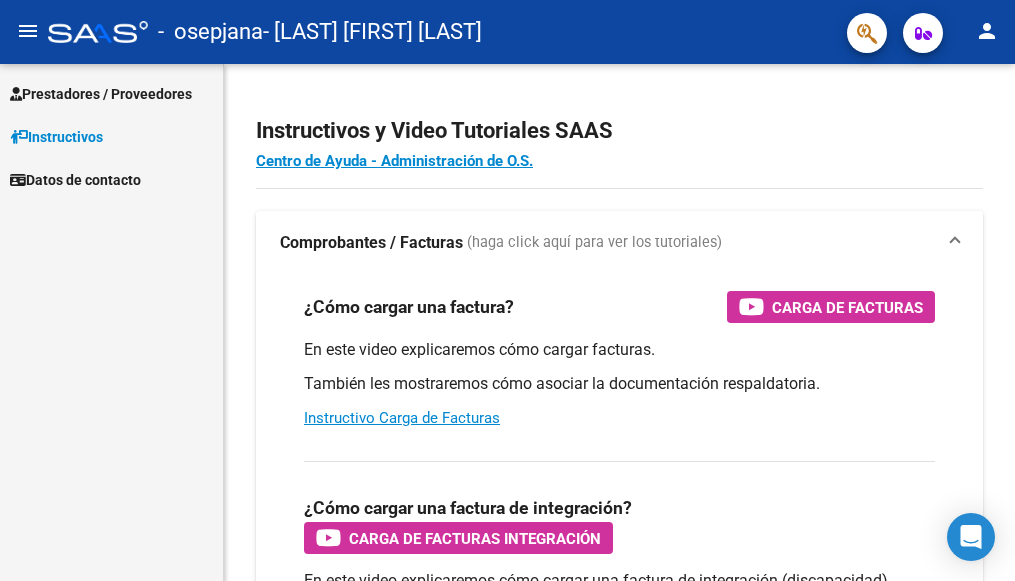 scroll, scrollTop: 0, scrollLeft: 0, axis: both 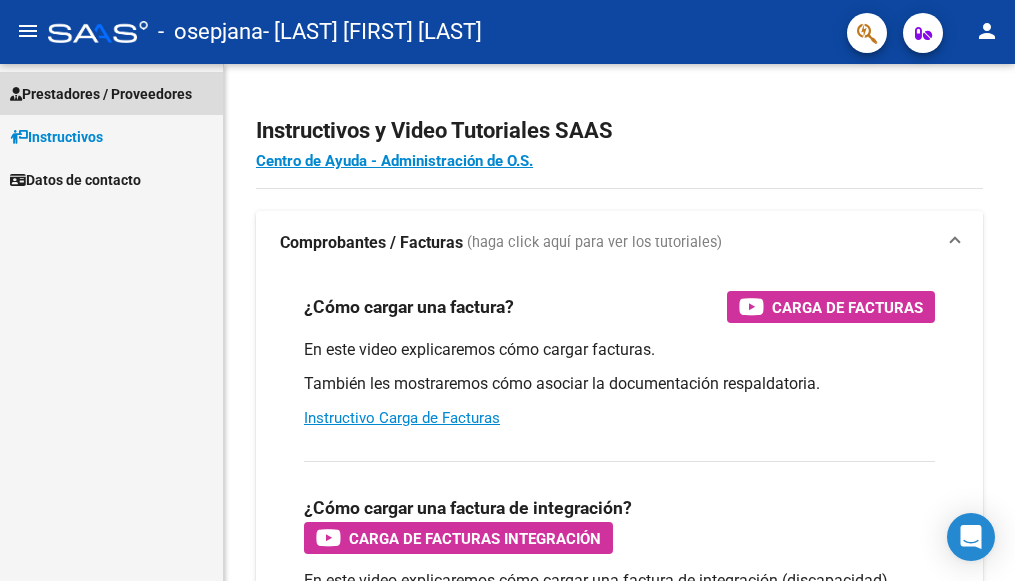 click on "Prestadores / Proveedores" at bounding box center [101, 94] 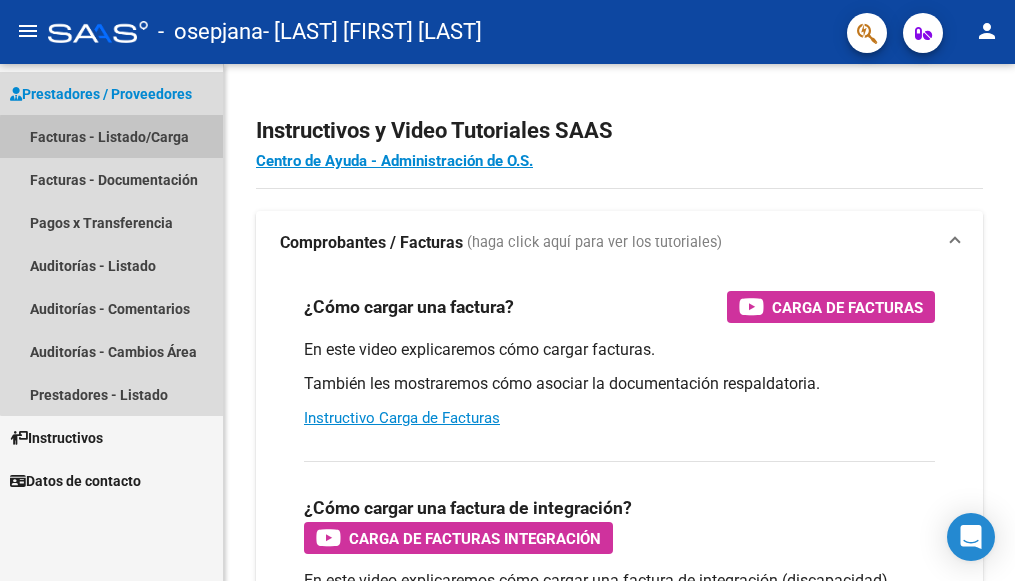 click on "Facturas - Listado/Carga" at bounding box center [111, 136] 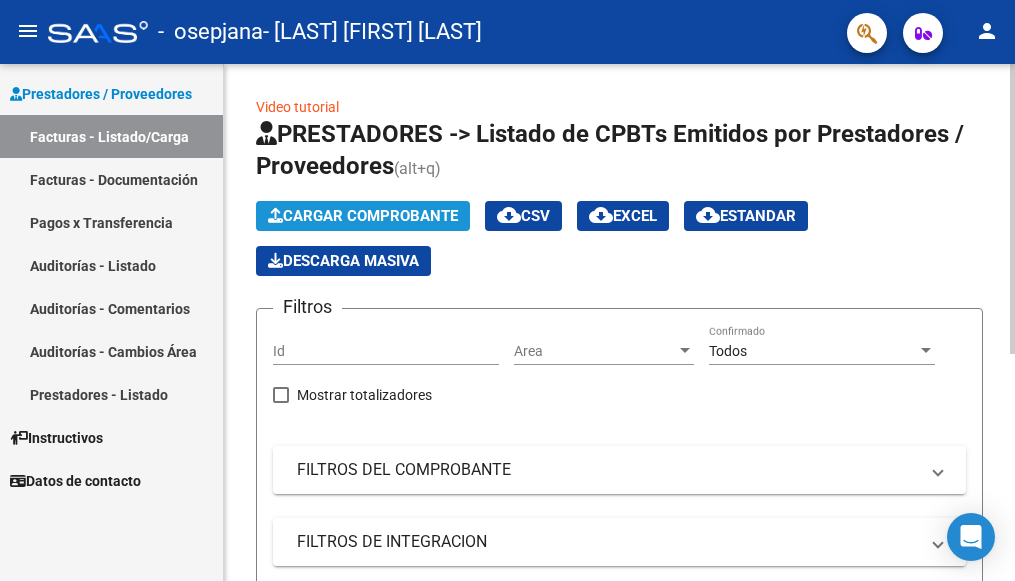 click on "Cargar Comprobante" 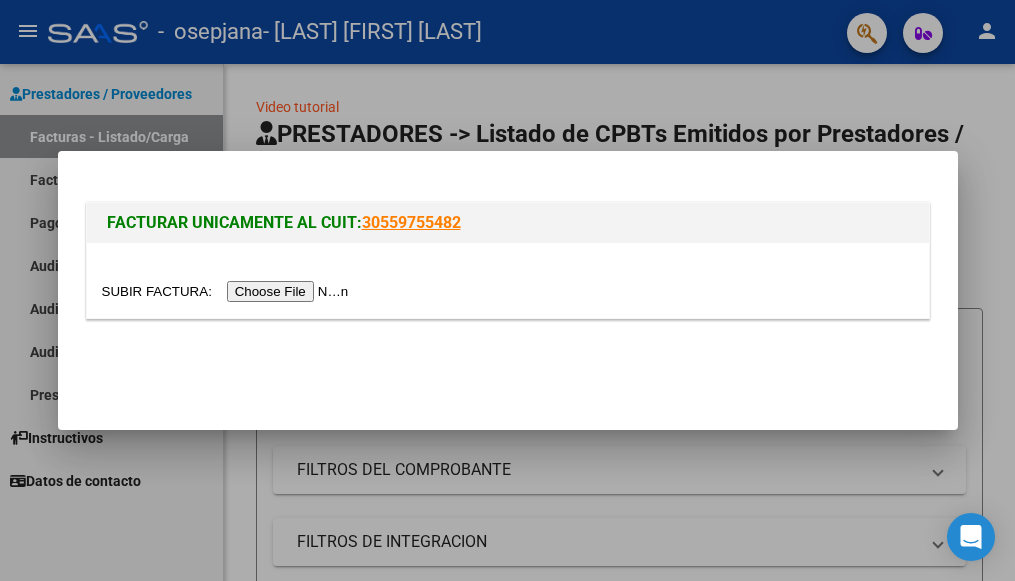 click at bounding box center [228, 291] 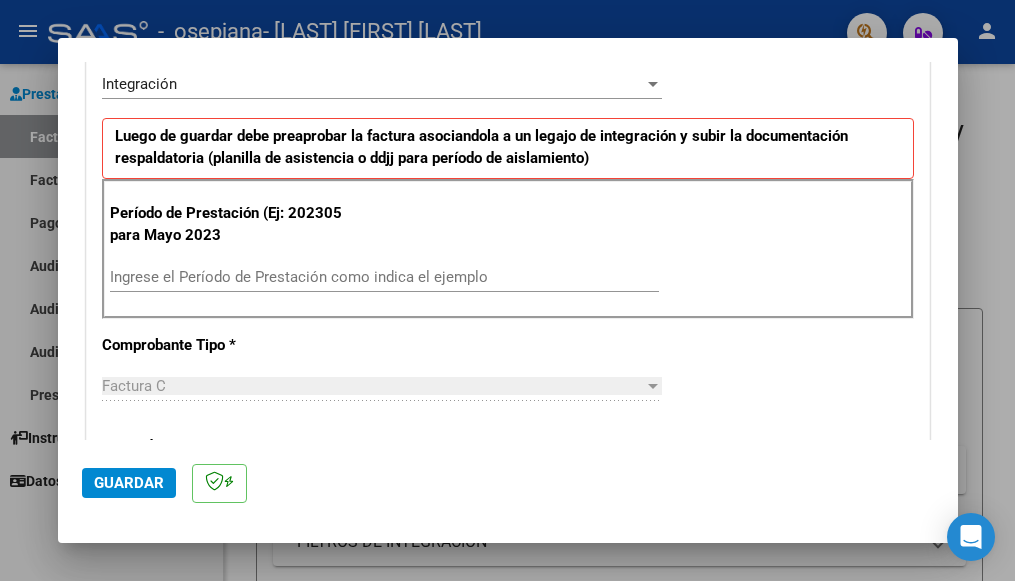 scroll, scrollTop: 467, scrollLeft: 0, axis: vertical 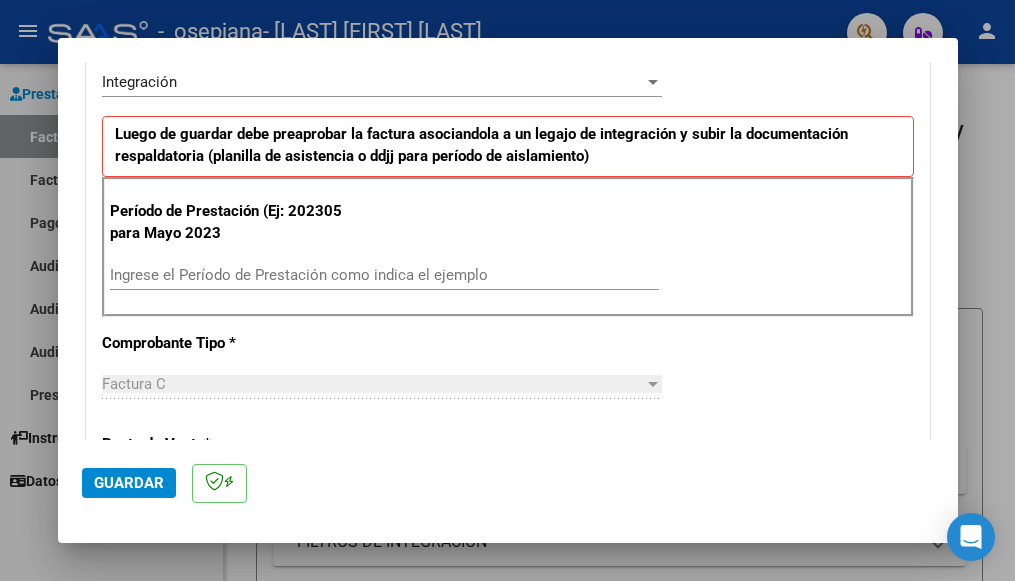 click on "Ingrese el Período de Prestación como indica el ejemplo" at bounding box center [384, 275] 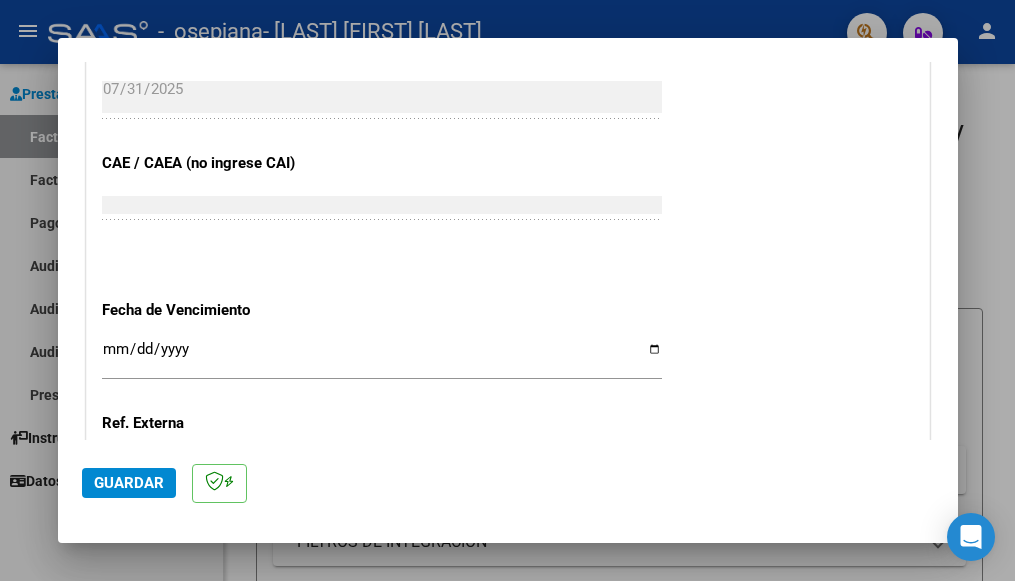 scroll, scrollTop: 1166, scrollLeft: 0, axis: vertical 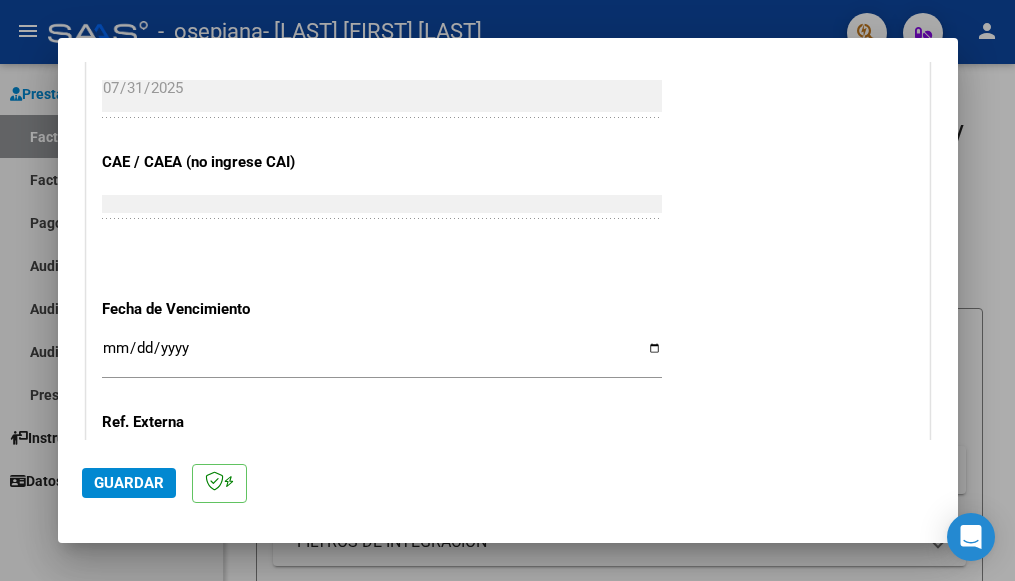 type on "202507" 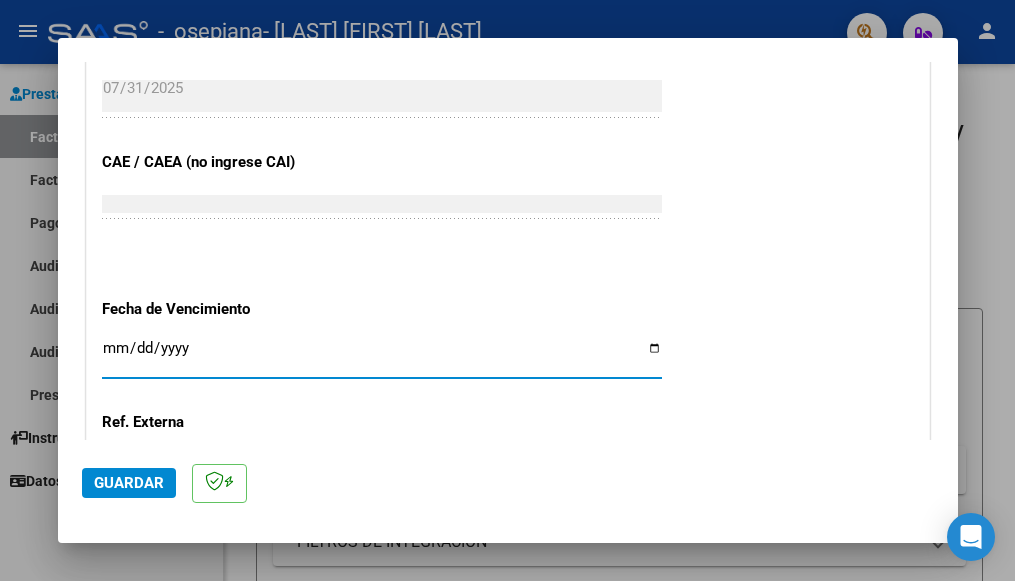 click on "Ingresar la fecha" at bounding box center [382, 356] 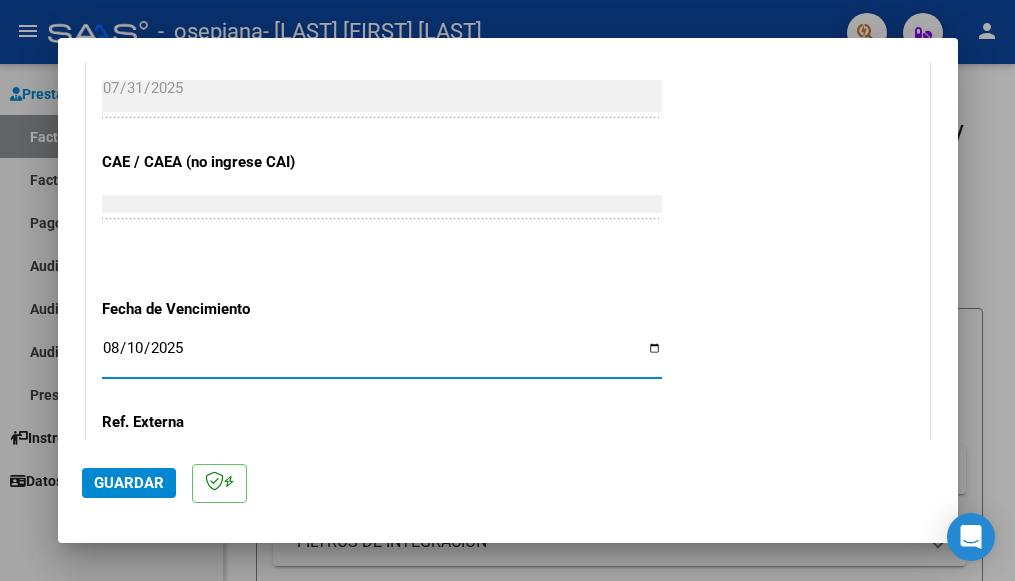 type on "2025-08-10" 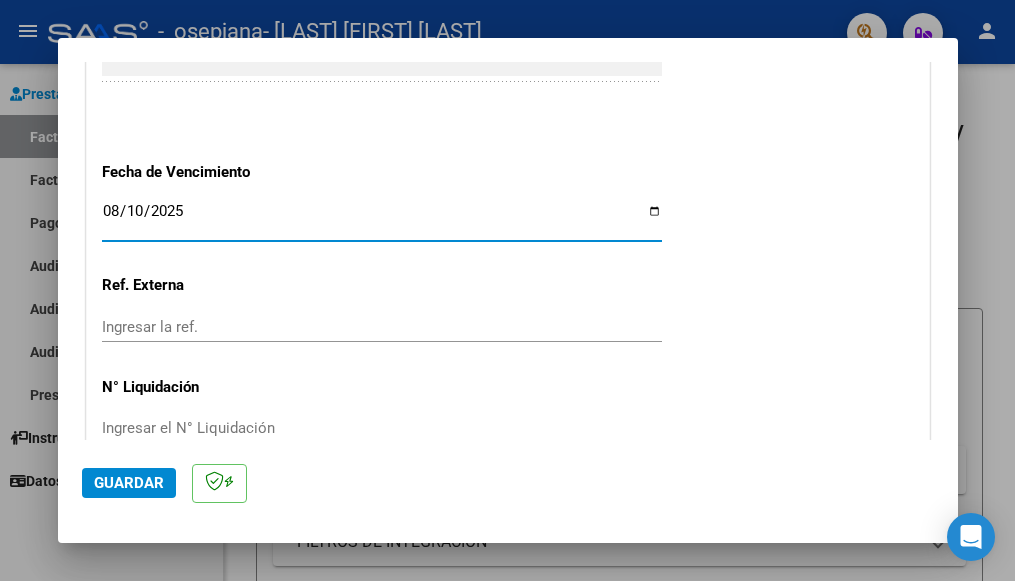 scroll, scrollTop: 1302, scrollLeft: 0, axis: vertical 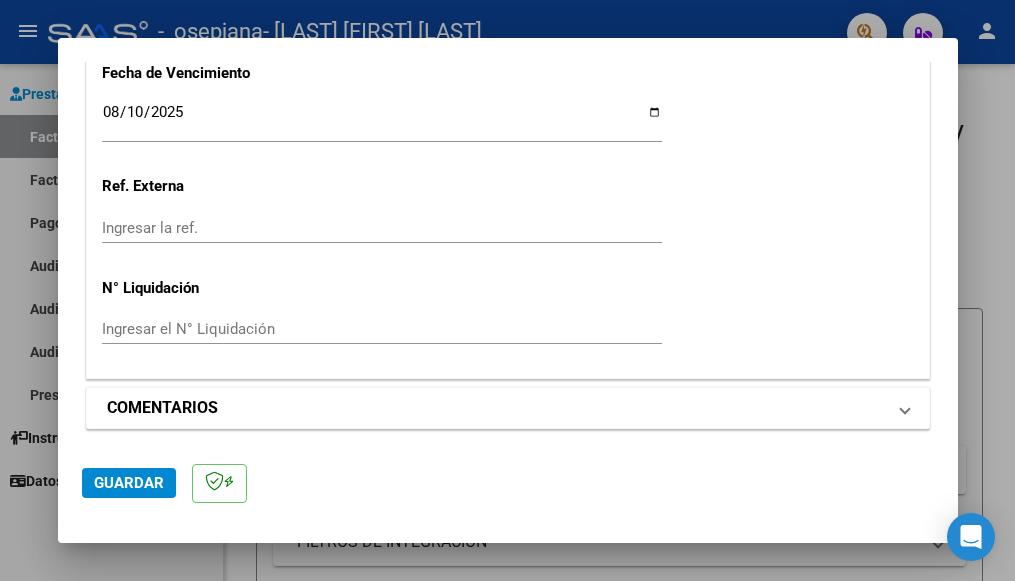 click on "COMENTARIOS" at bounding box center (496, 408) 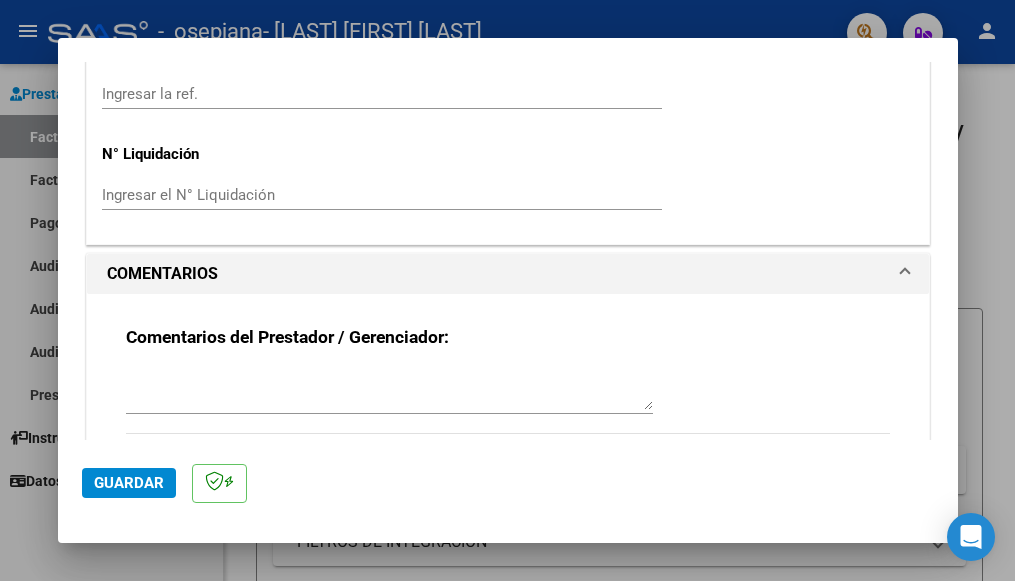 scroll, scrollTop: 1595, scrollLeft: 0, axis: vertical 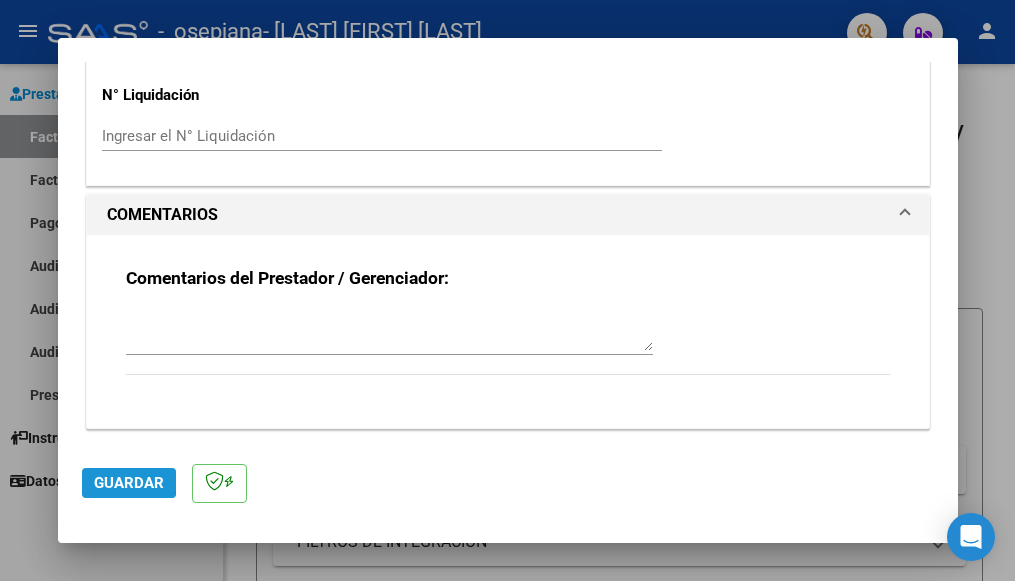 click on "Guardar" 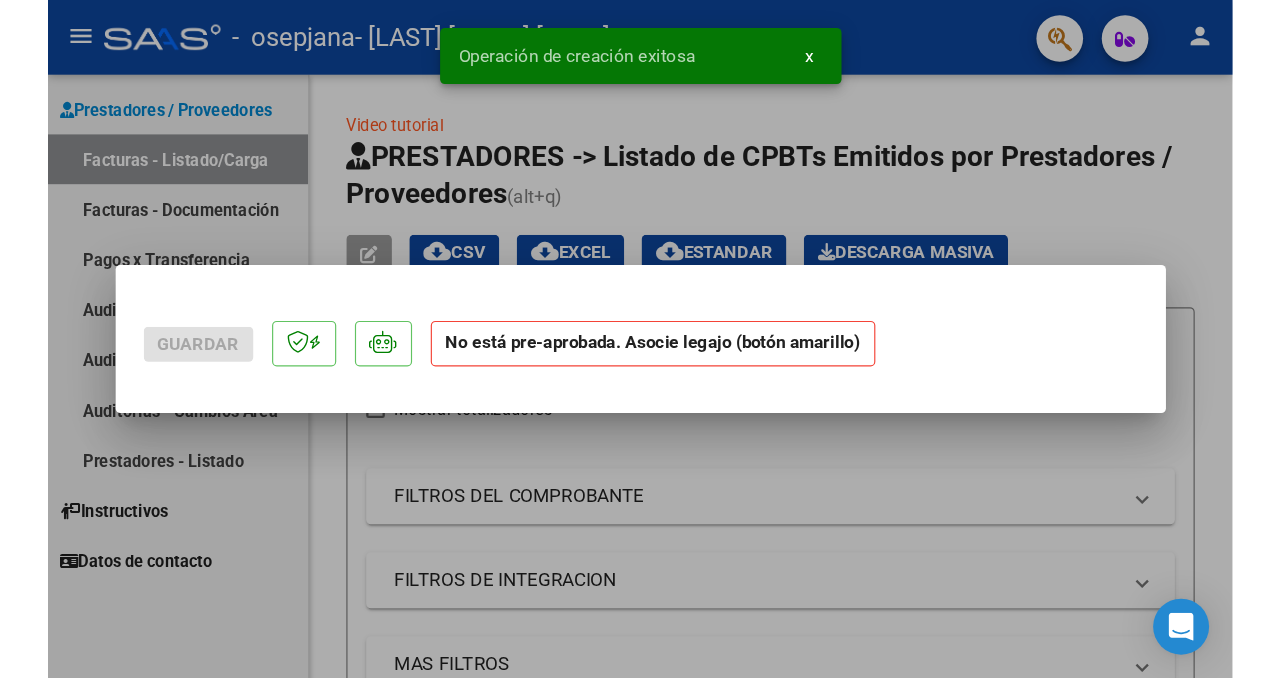 scroll, scrollTop: 0, scrollLeft: 0, axis: both 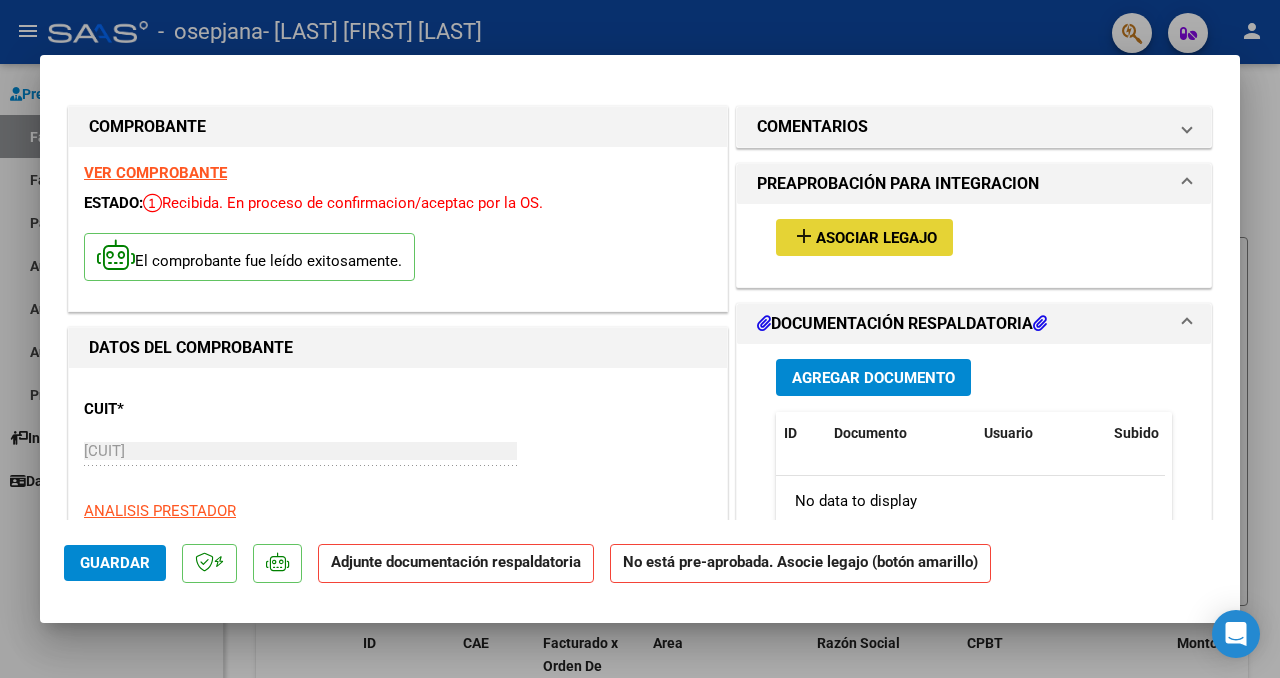 click on "Asociar Legajo" at bounding box center [876, 238] 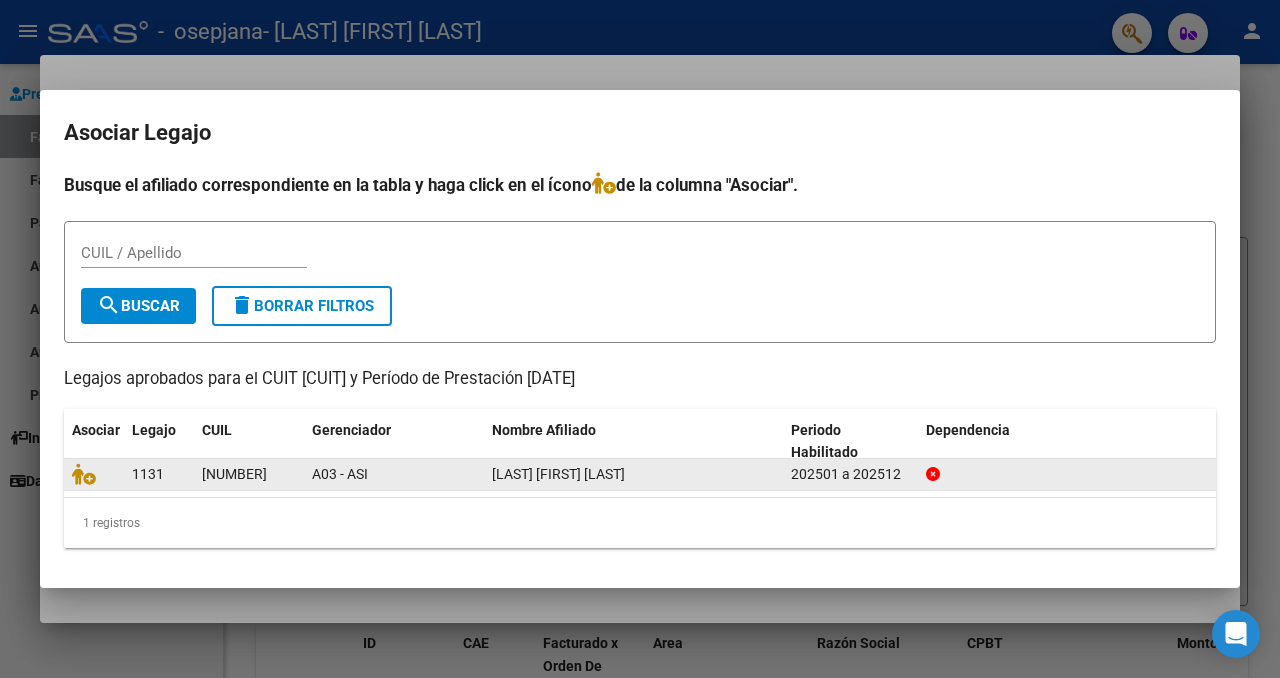 click on "[LAST] [FIRST] [LAST]" 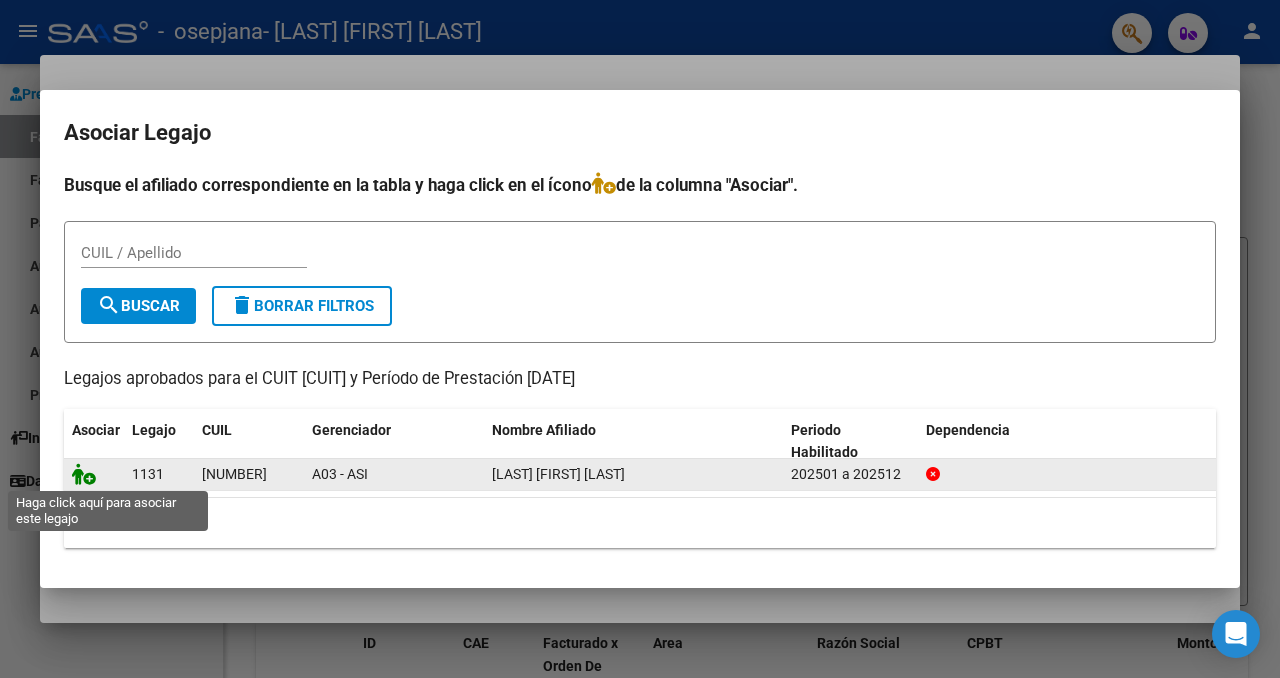 click 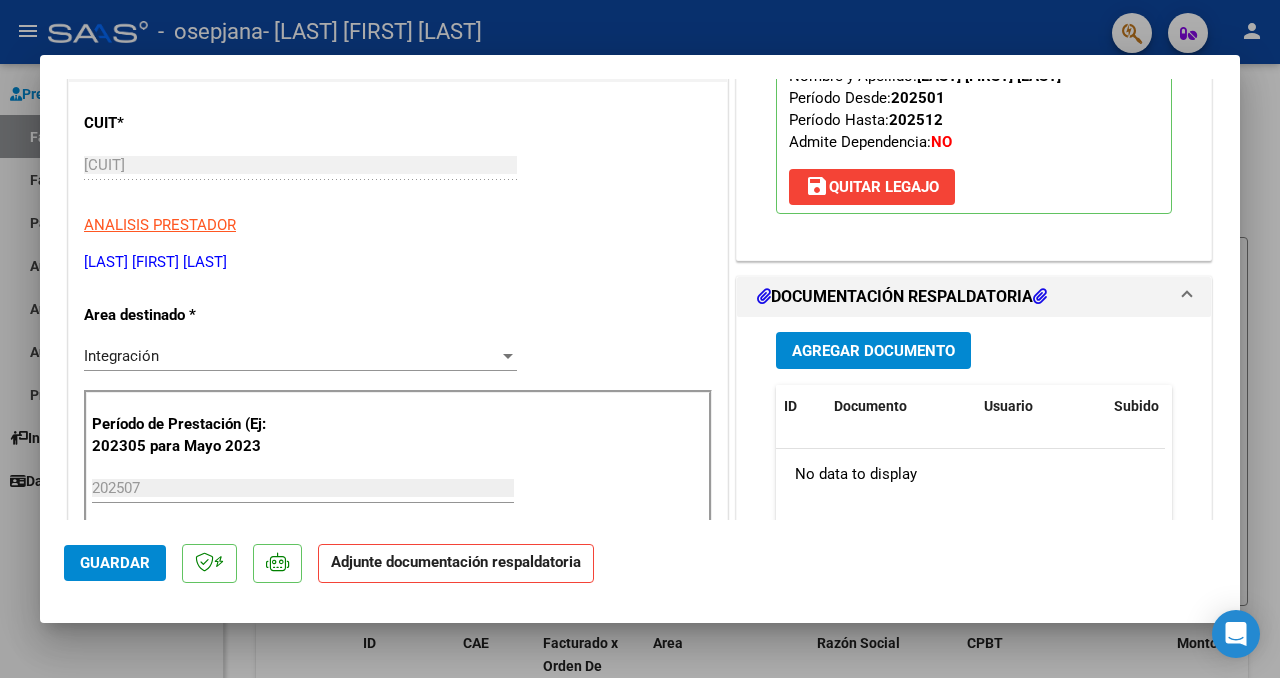 scroll, scrollTop: 311, scrollLeft: 0, axis: vertical 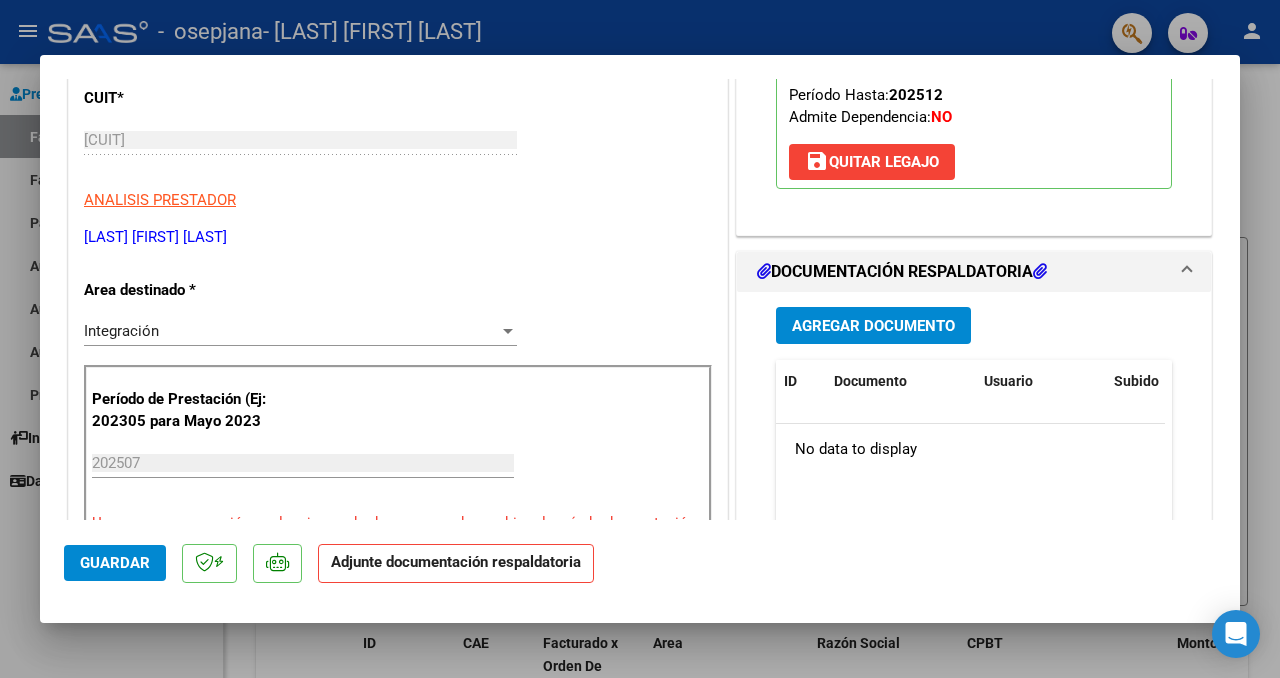 click on "Agregar Documento" at bounding box center (873, 326) 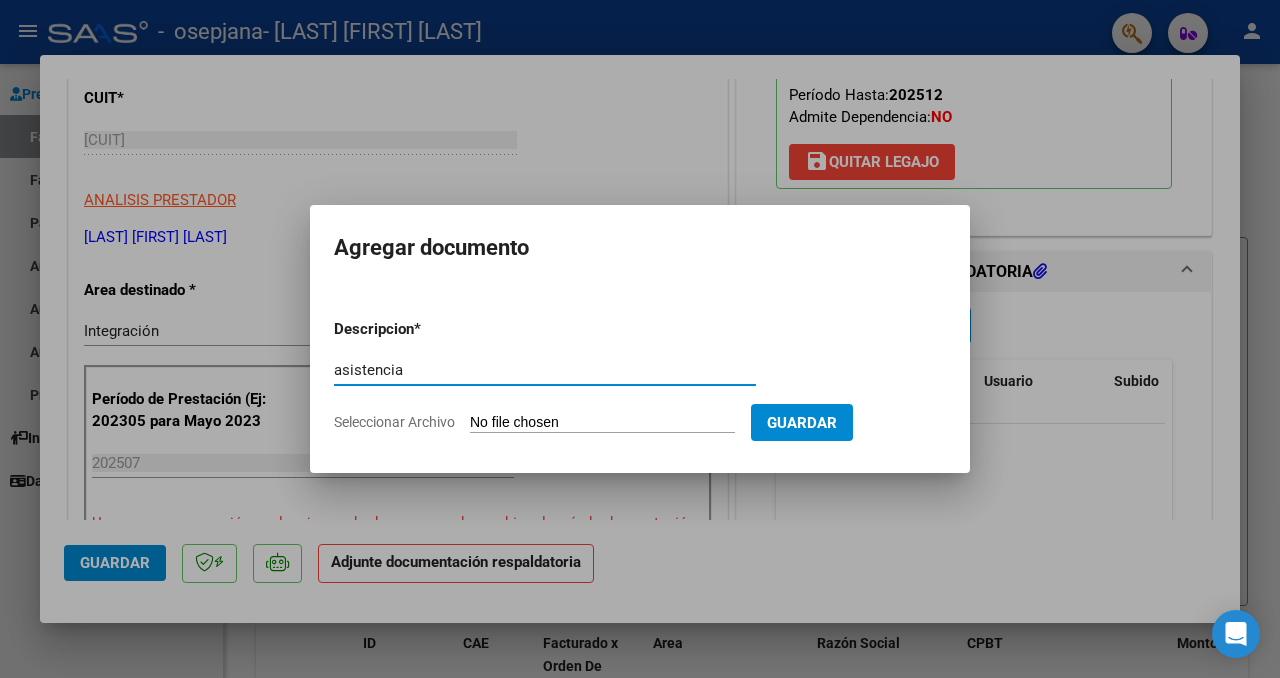 type on "asistencia" 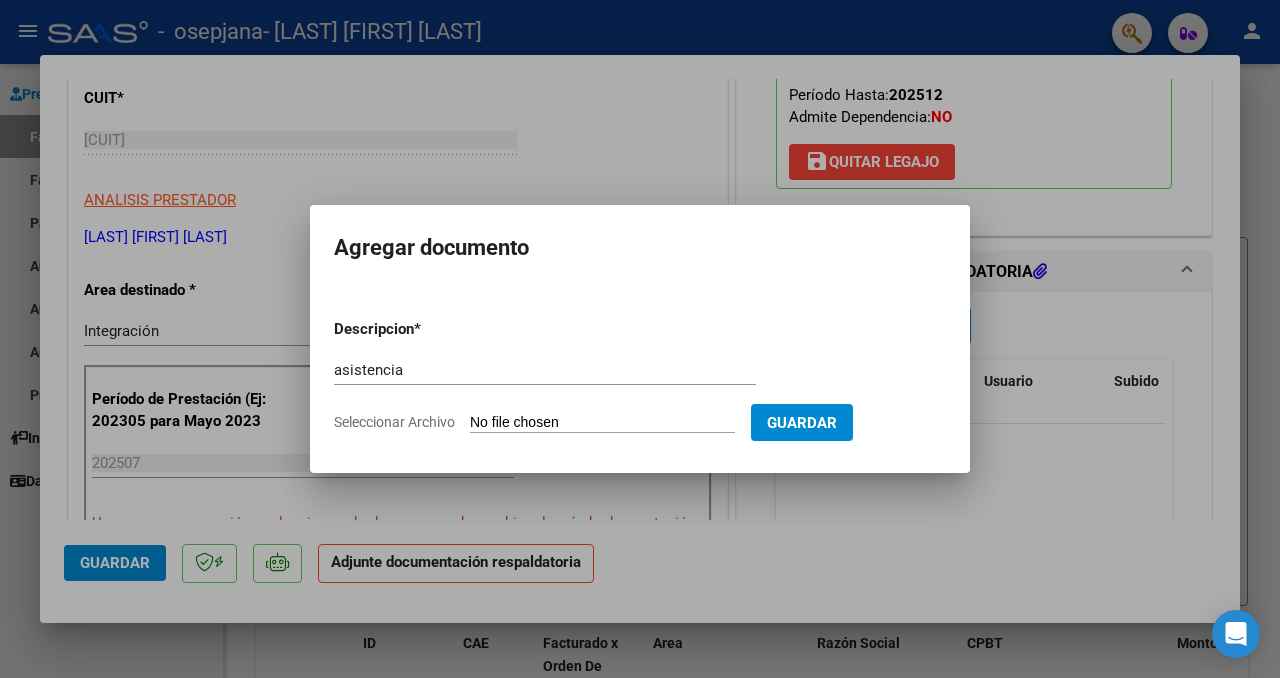 click on "Seleccionar Archivo" at bounding box center (602, 423) 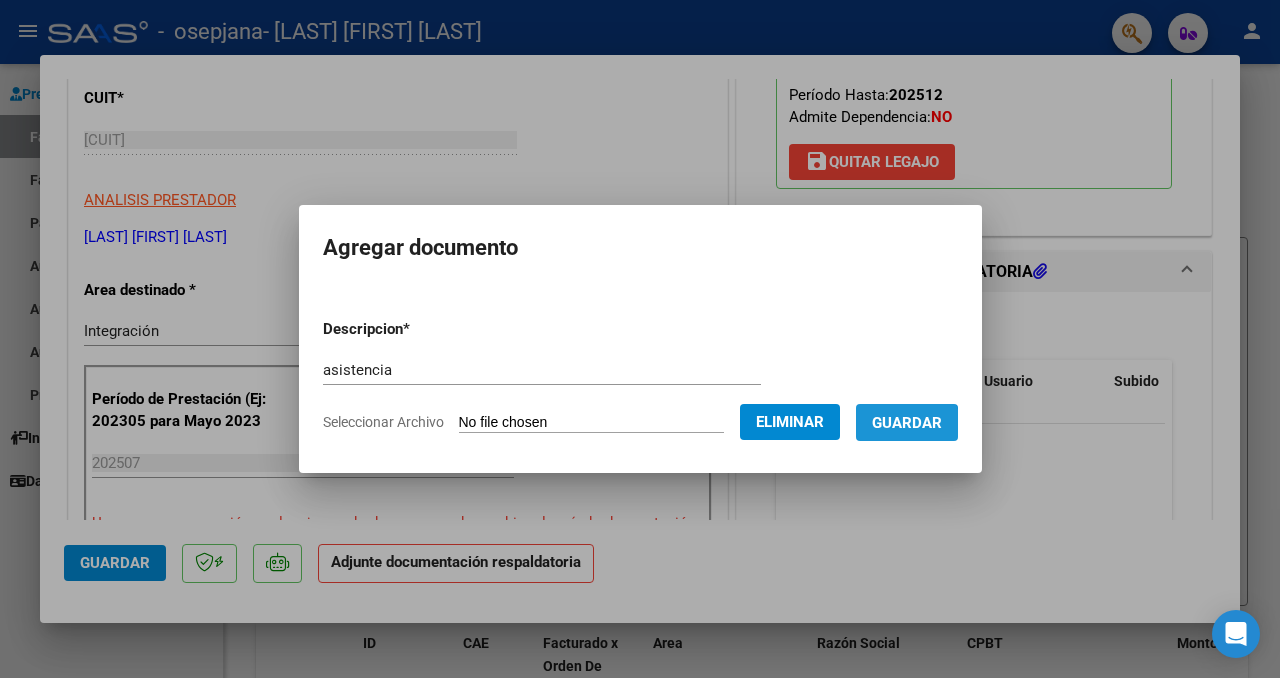 click on "Guardar" at bounding box center [907, 423] 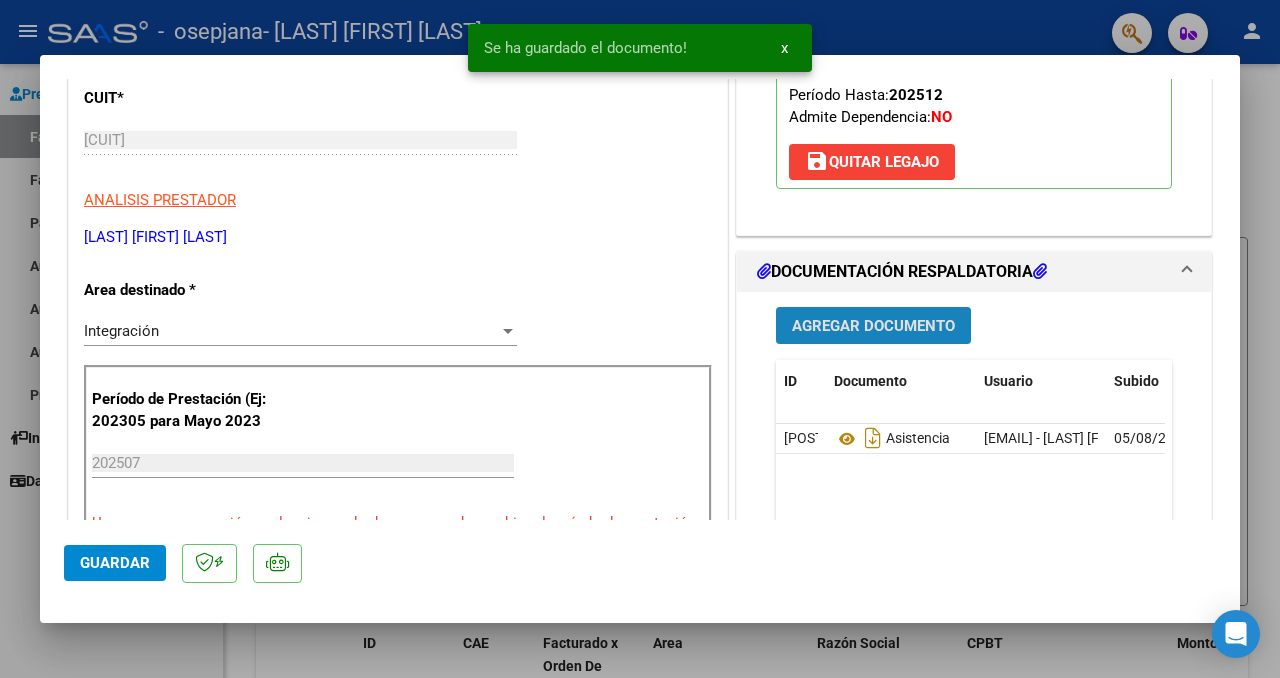 click on "Agregar Documento" at bounding box center (873, 326) 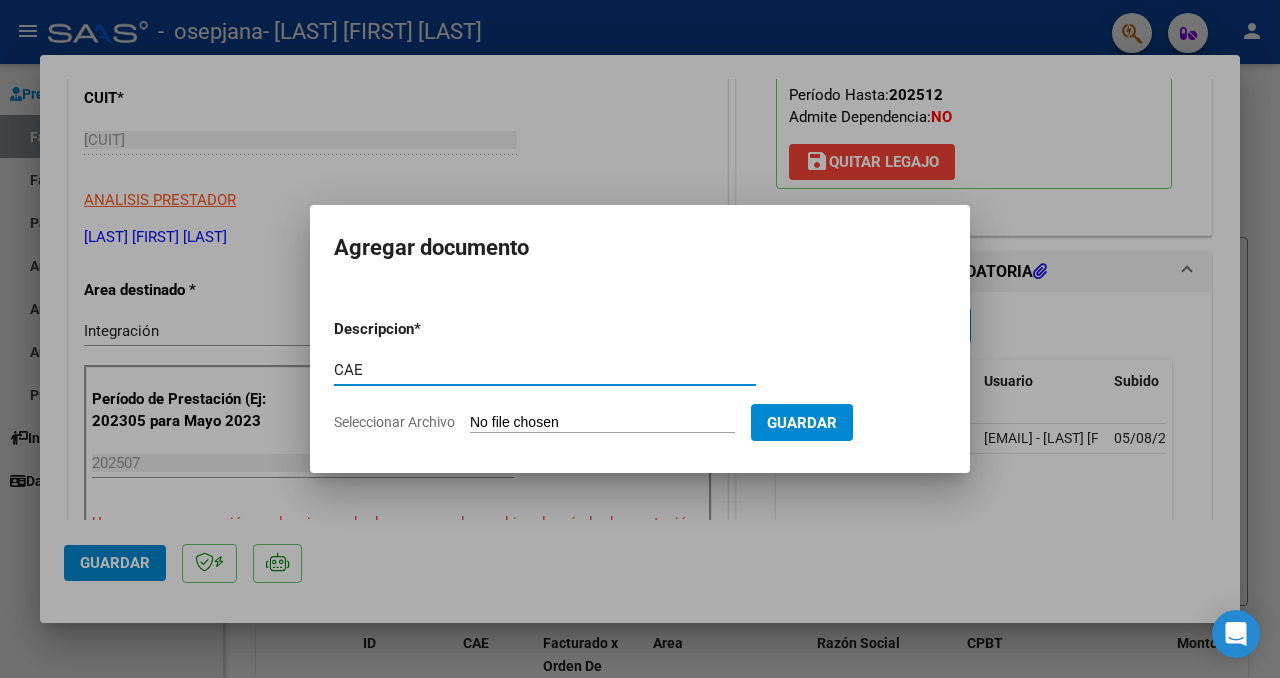 type on "CAE" 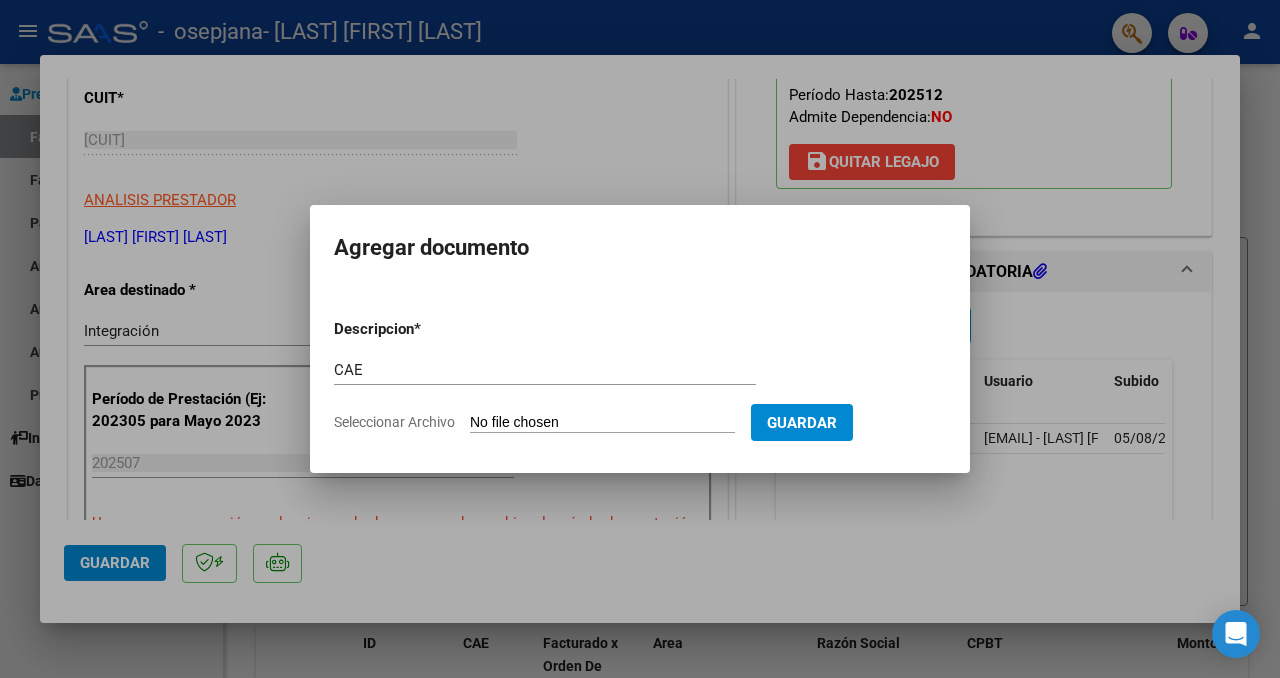 type on "C:\fakepath\CAE [LAST].pdf" 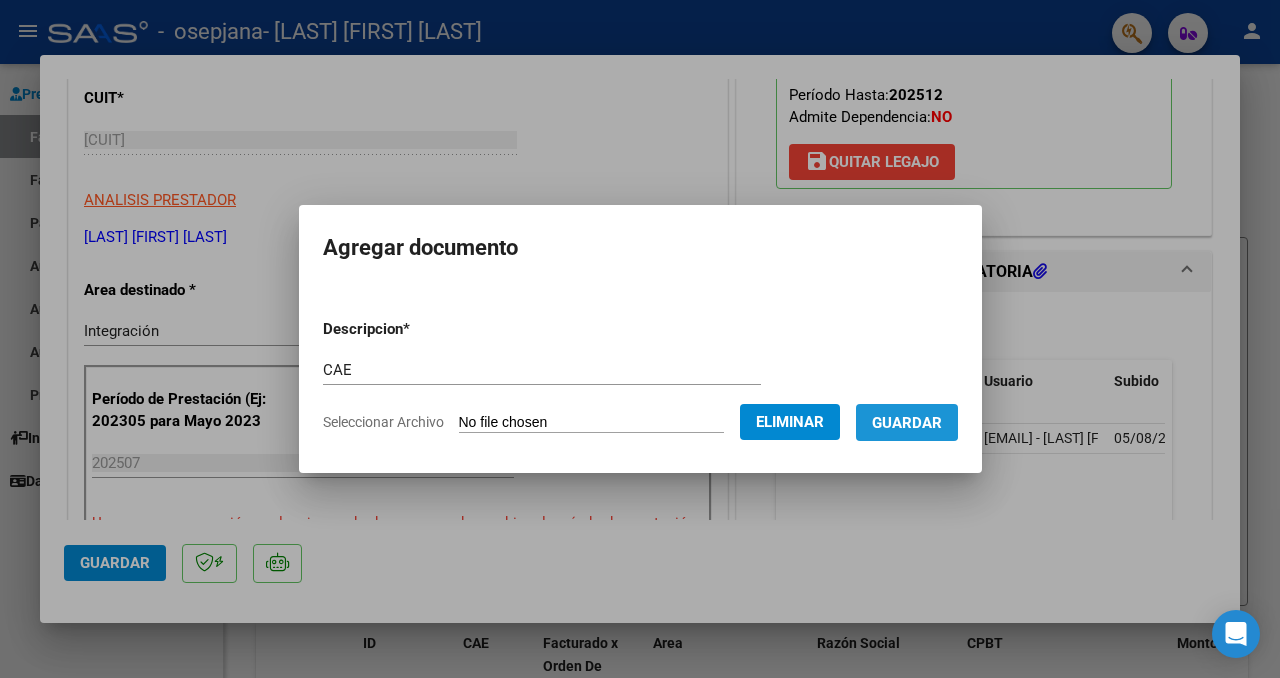 click on "Guardar" at bounding box center (907, 423) 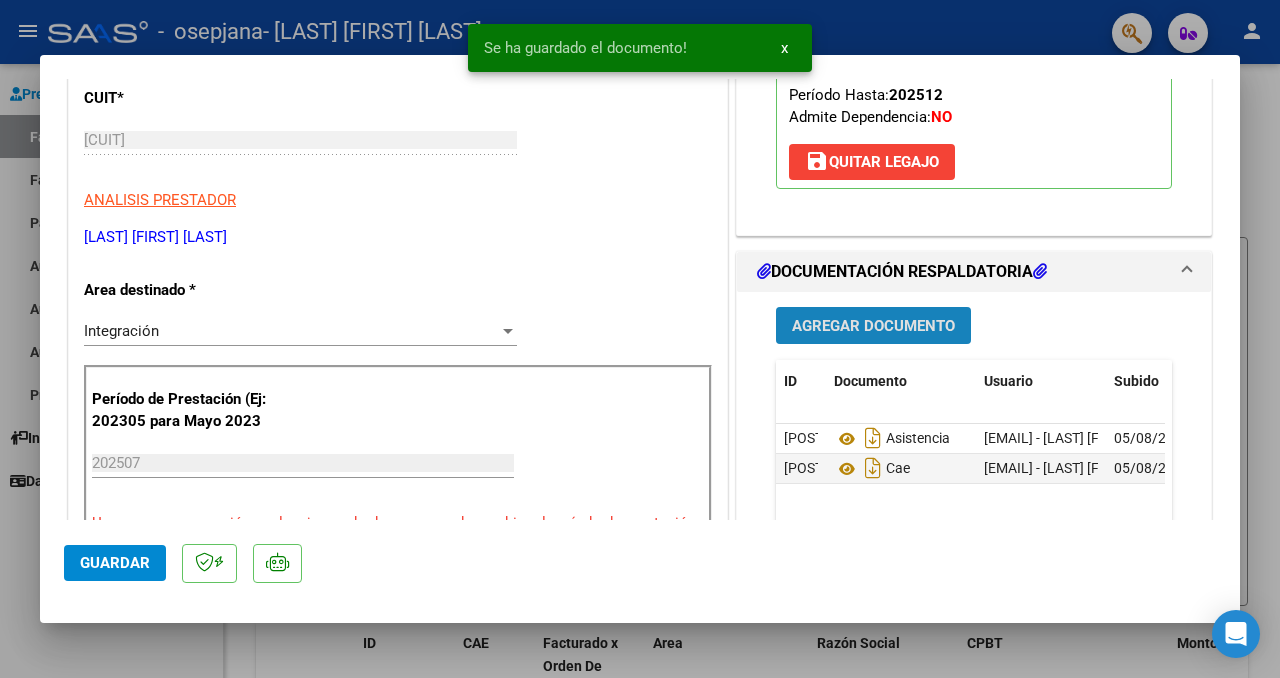 click on "Agregar Documento" at bounding box center (873, 326) 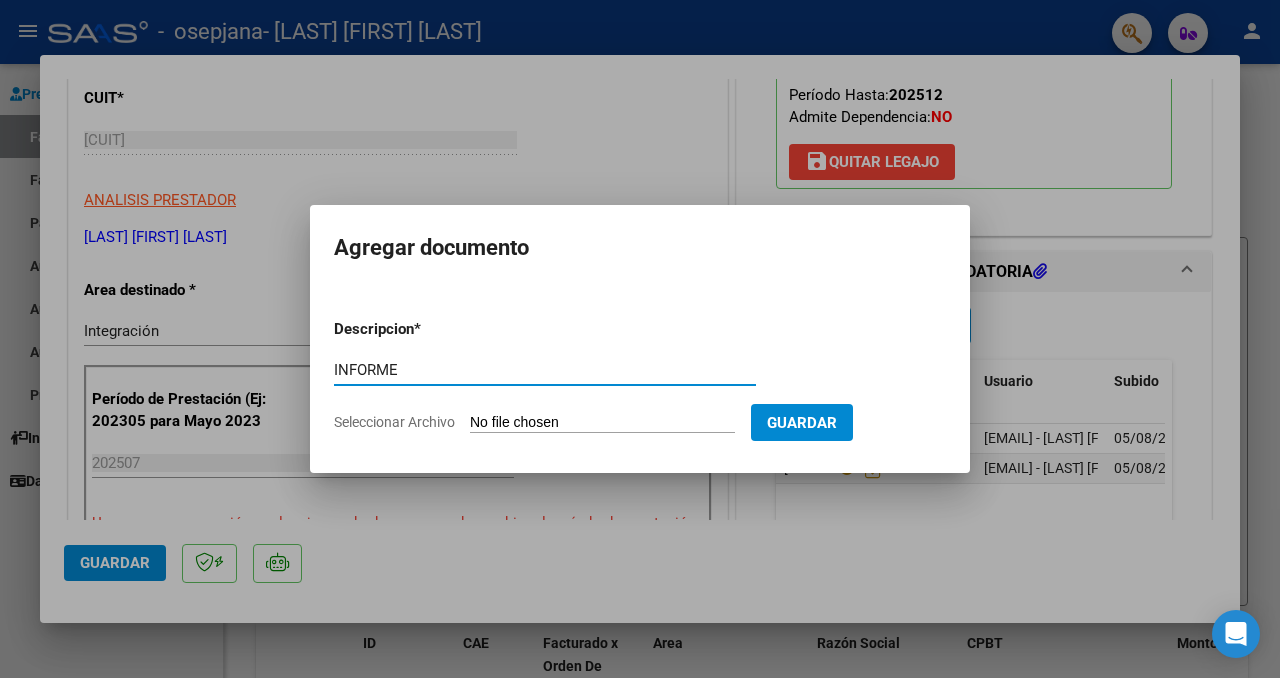type on "INFORME" 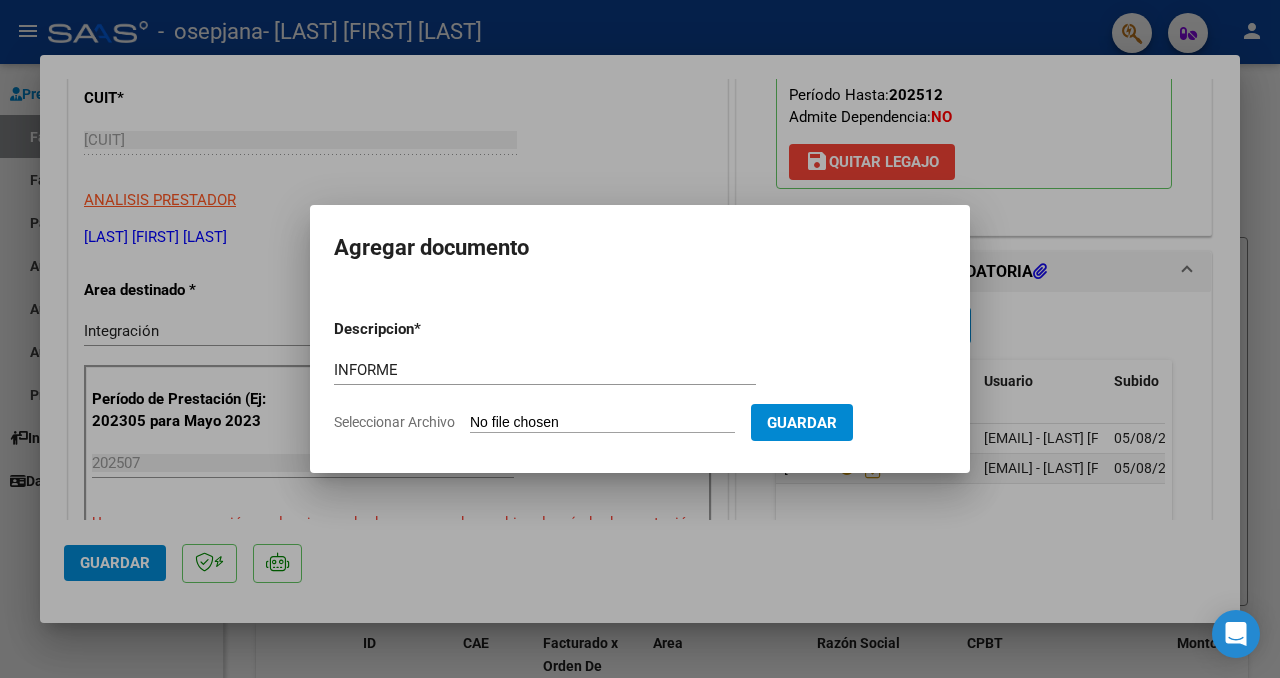type on "C:\fakepath\[LAST] 072025 INF.pdf" 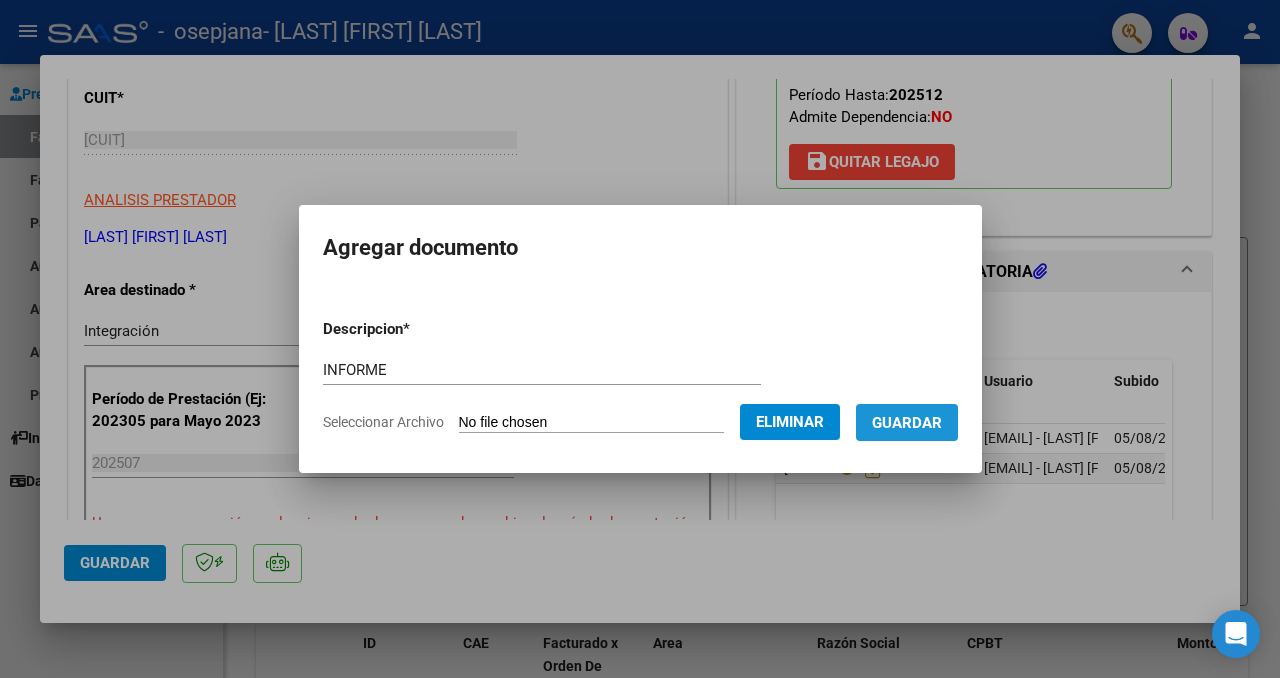click on "Guardar" at bounding box center (907, 422) 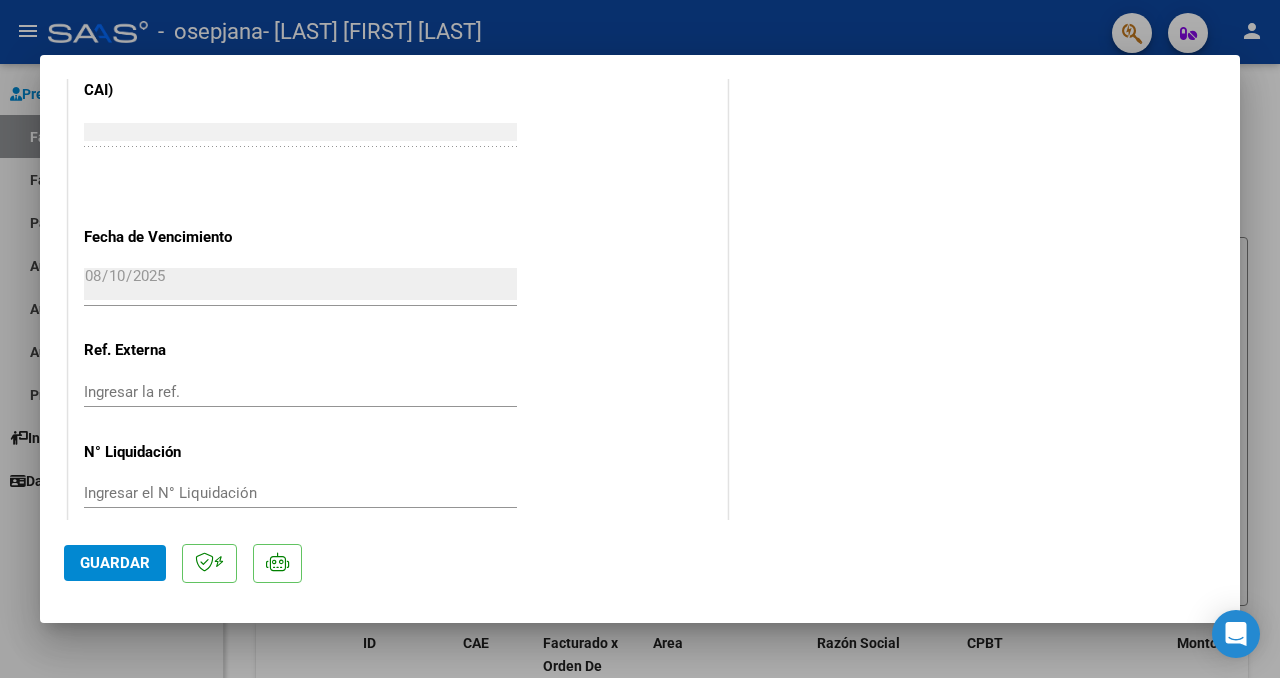 scroll, scrollTop: 1368, scrollLeft: 0, axis: vertical 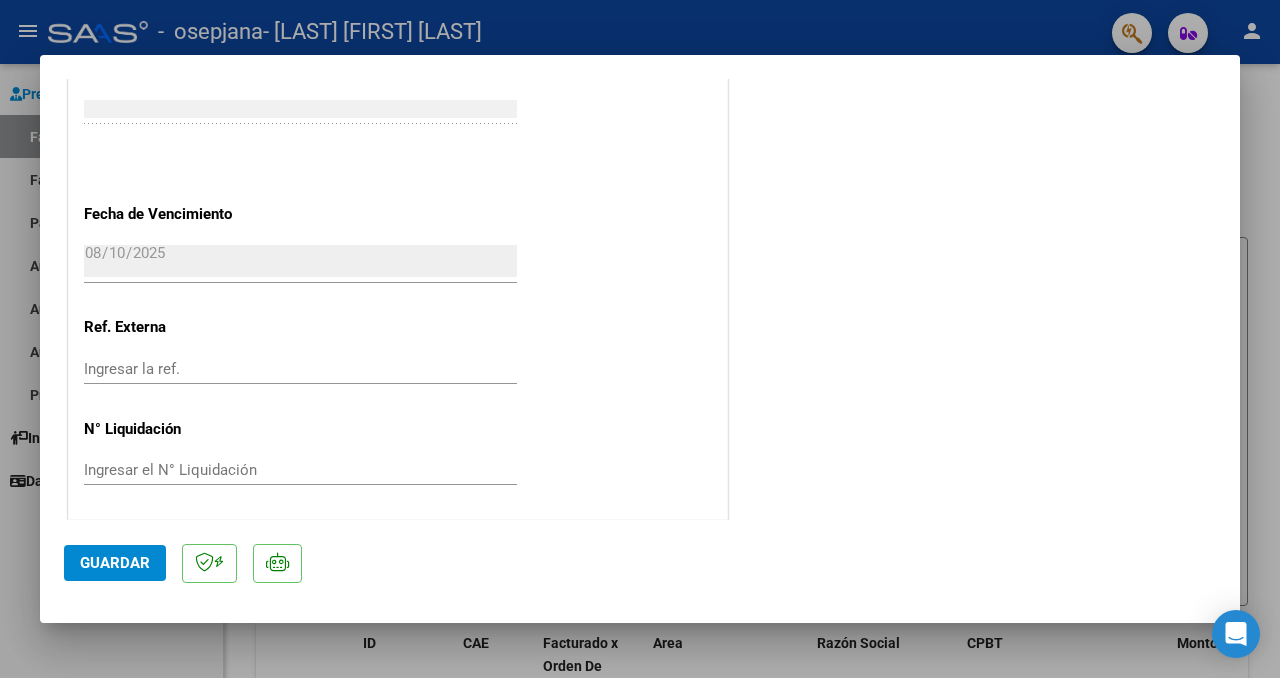 click on "Guardar" 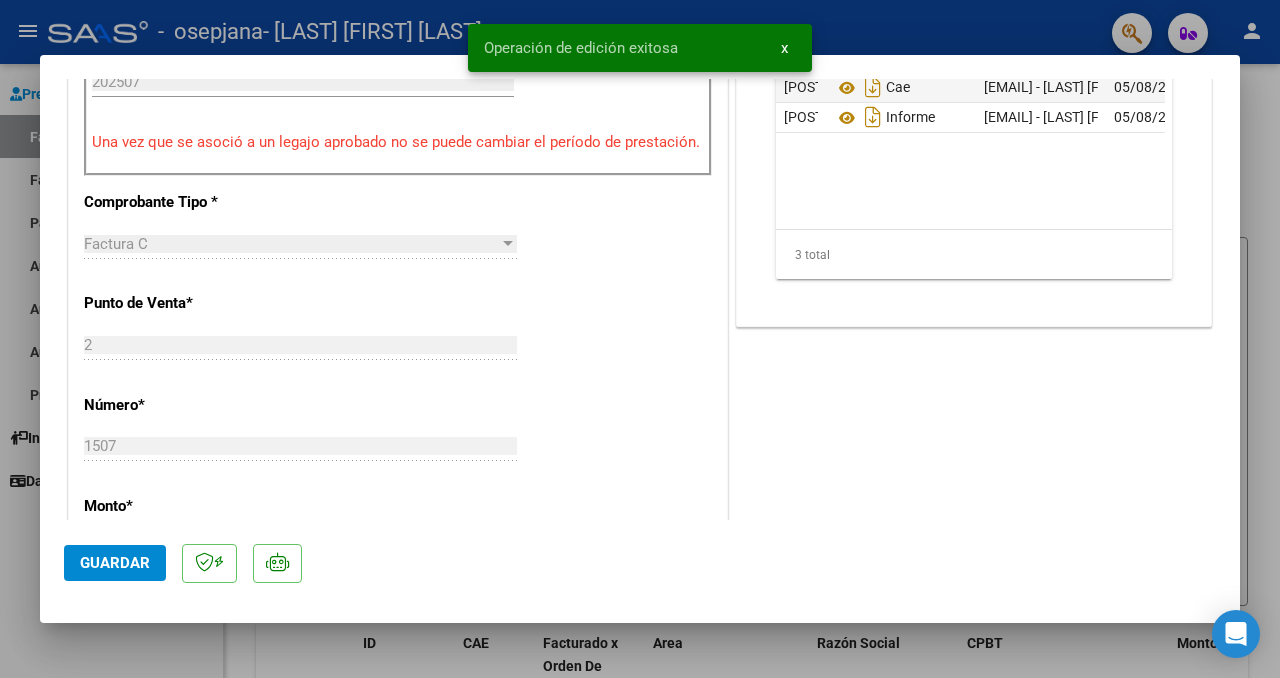 scroll, scrollTop: 0, scrollLeft: 0, axis: both 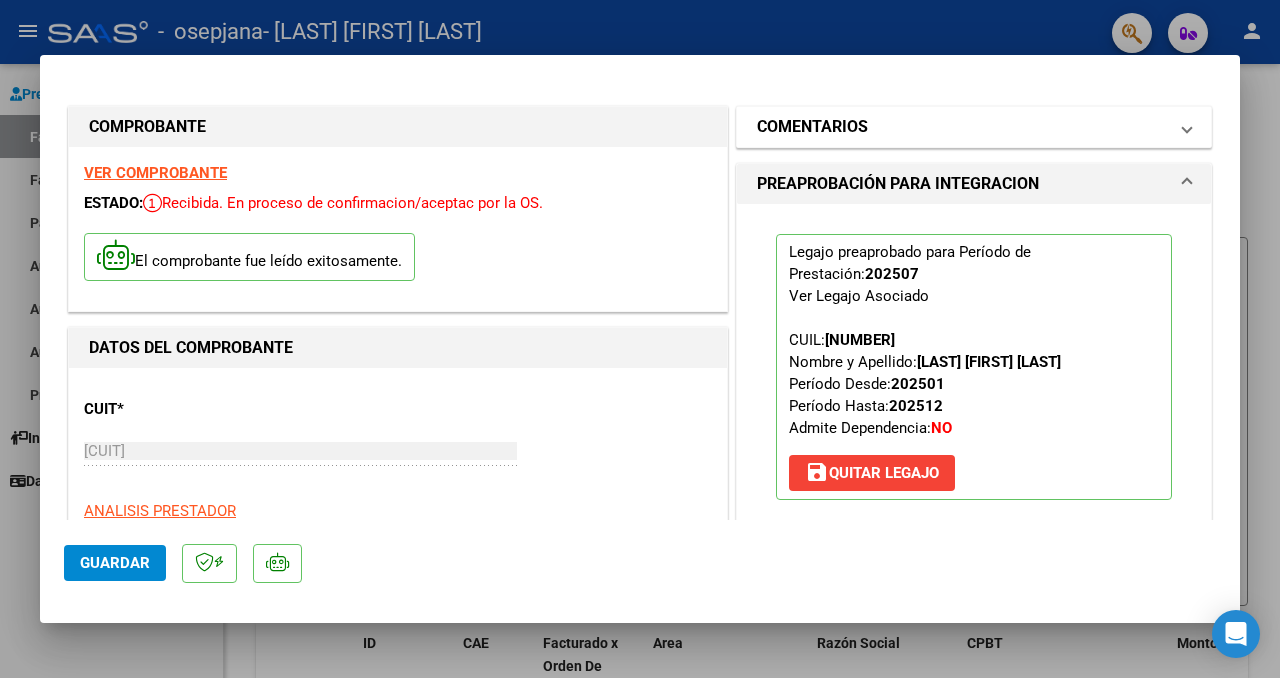 click on "COMENTARIOS" at bounding box center [974, 127] 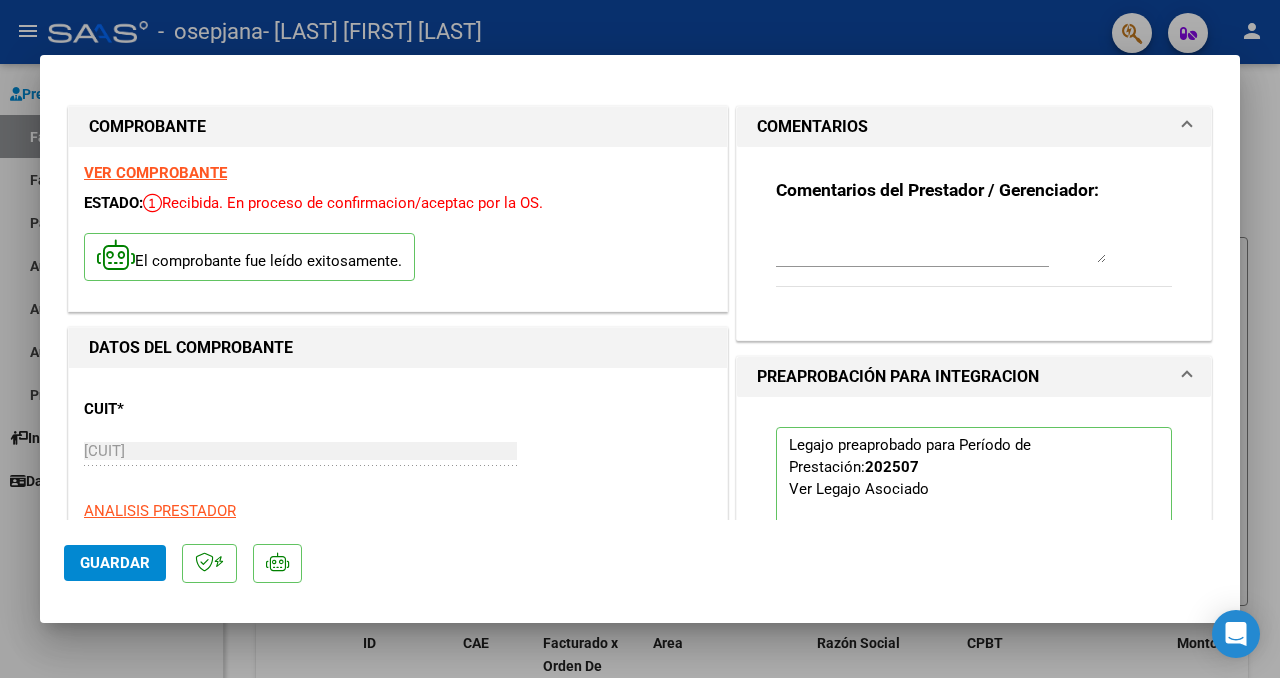 click at bounding box center (640, 339) 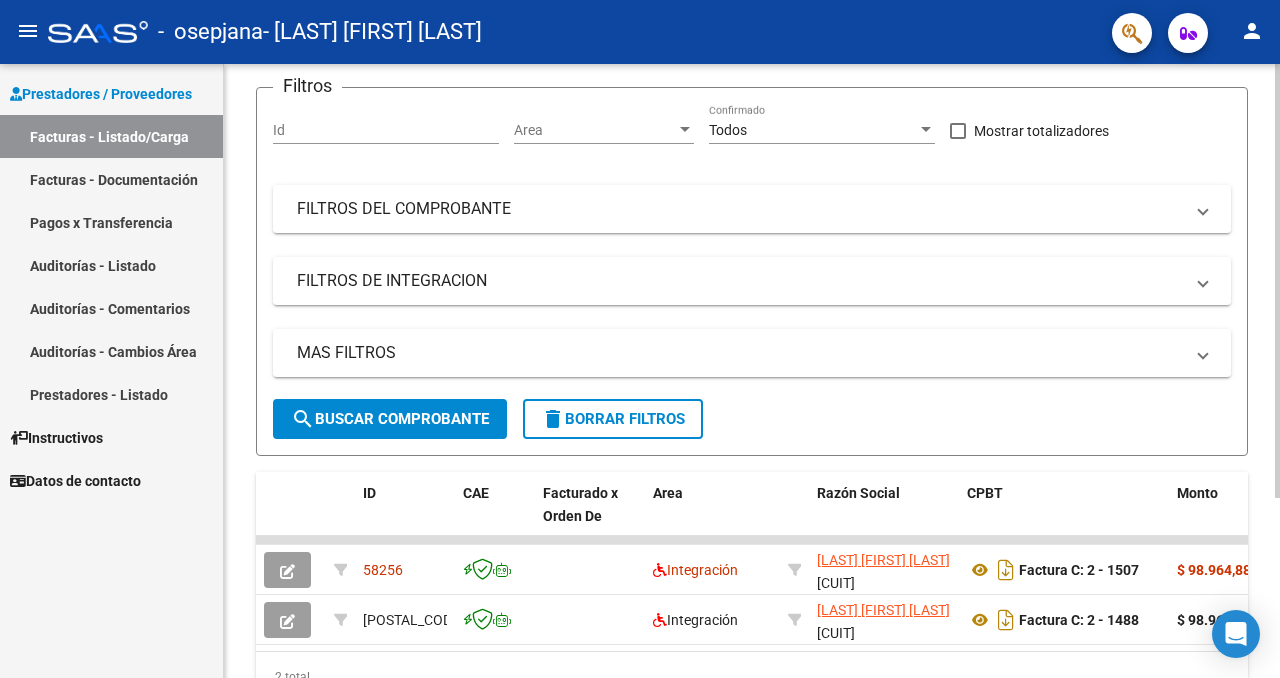 scroll, scrollTop: 254, scrollLeft: 0, axis: vertical 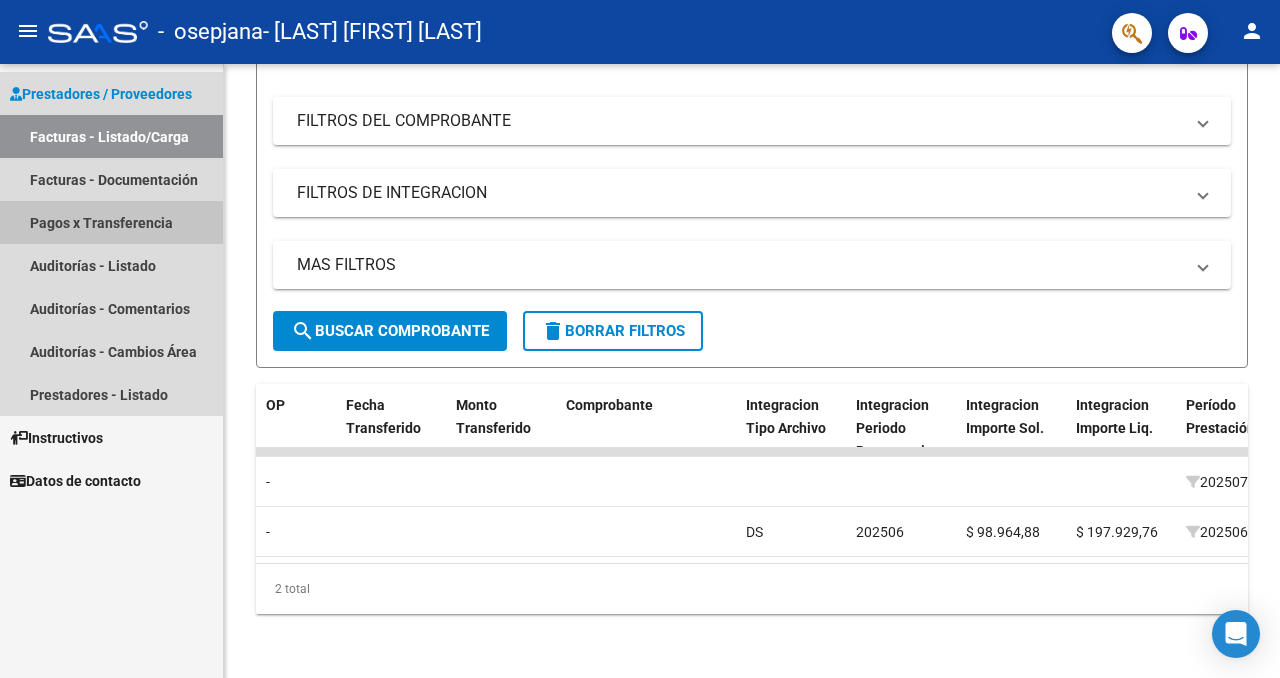 click on "Pagos x Transferencia" at bounding box center [111, 222] 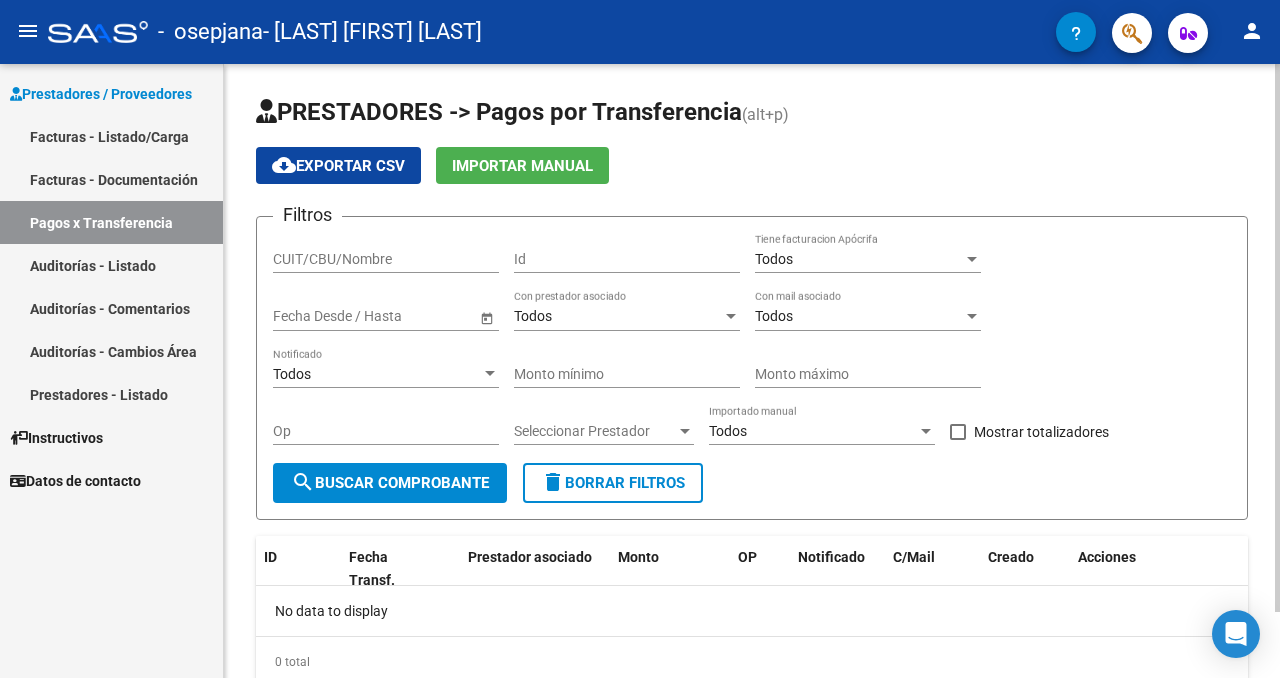 scroll, scrollTop: 74, scrollLeft: 0, axis: vertical 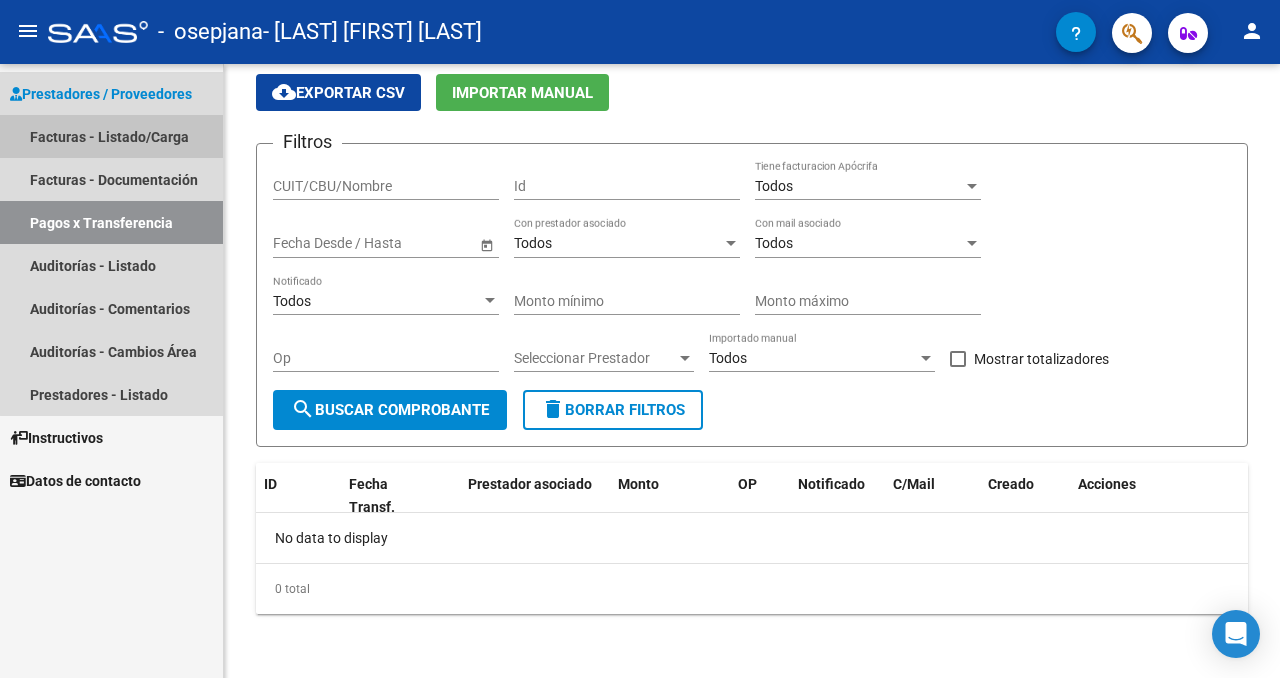 click on "Facturas - Listado/Carga" at bounding box center [111, 136] 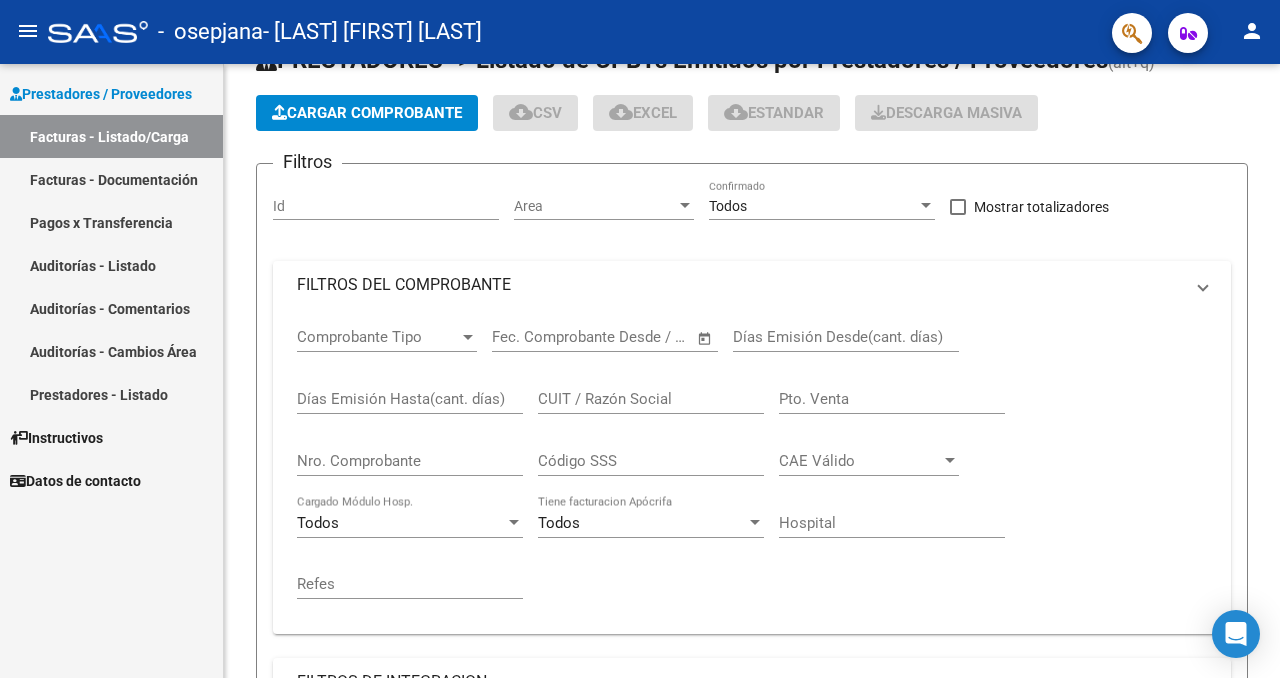 scroll, scrollTop: 0, scrollLeft: 0, axis: both 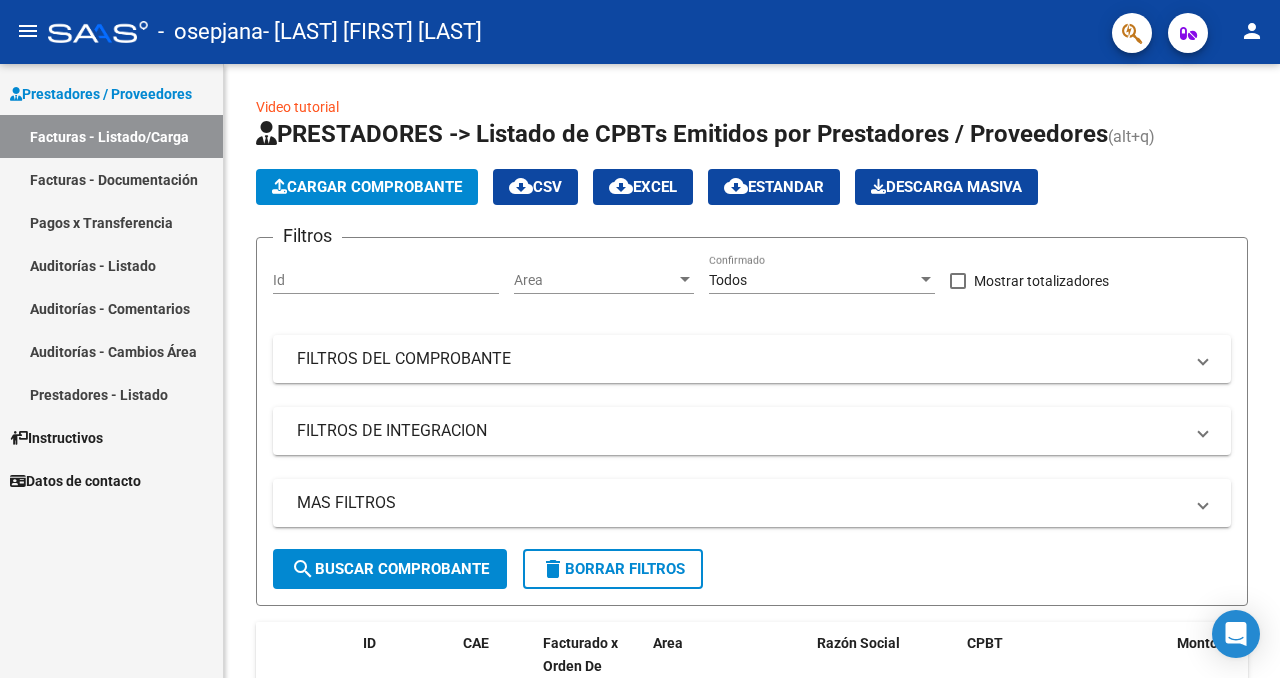 click on "Prestadores / Proveedores" at bounding box center (101, 94) 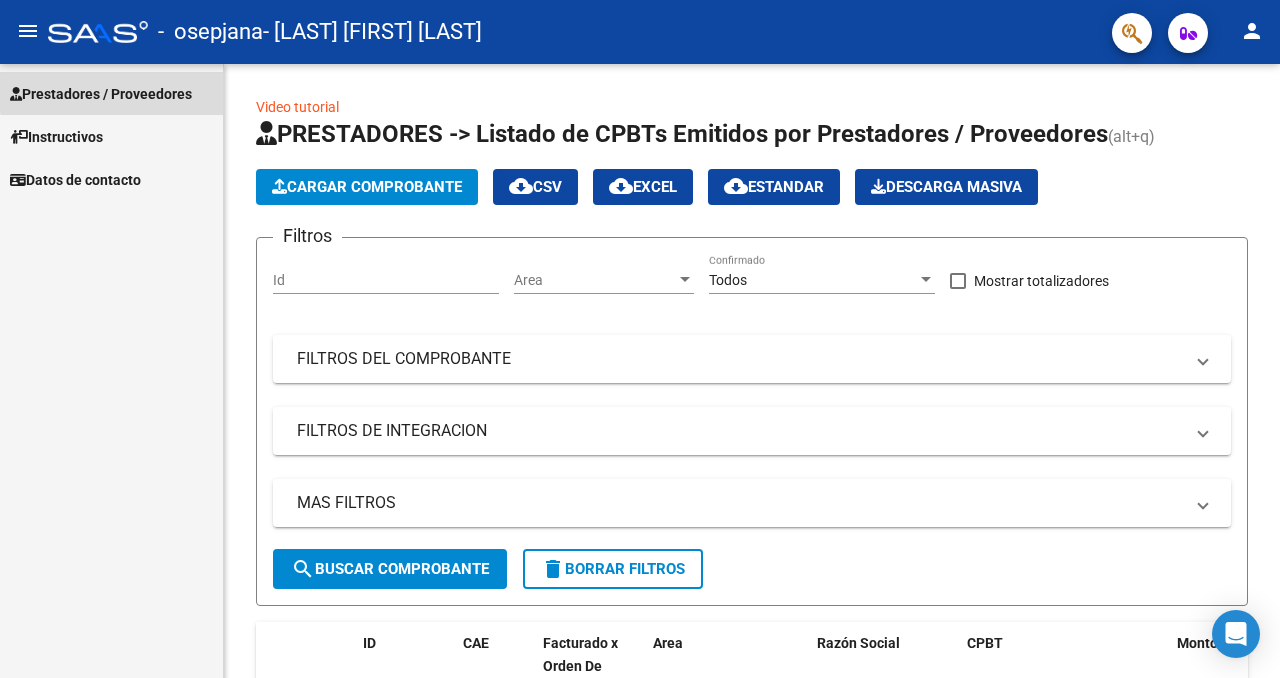 click on "Prestadores / Proveedores" at bounding box center [101, 94] 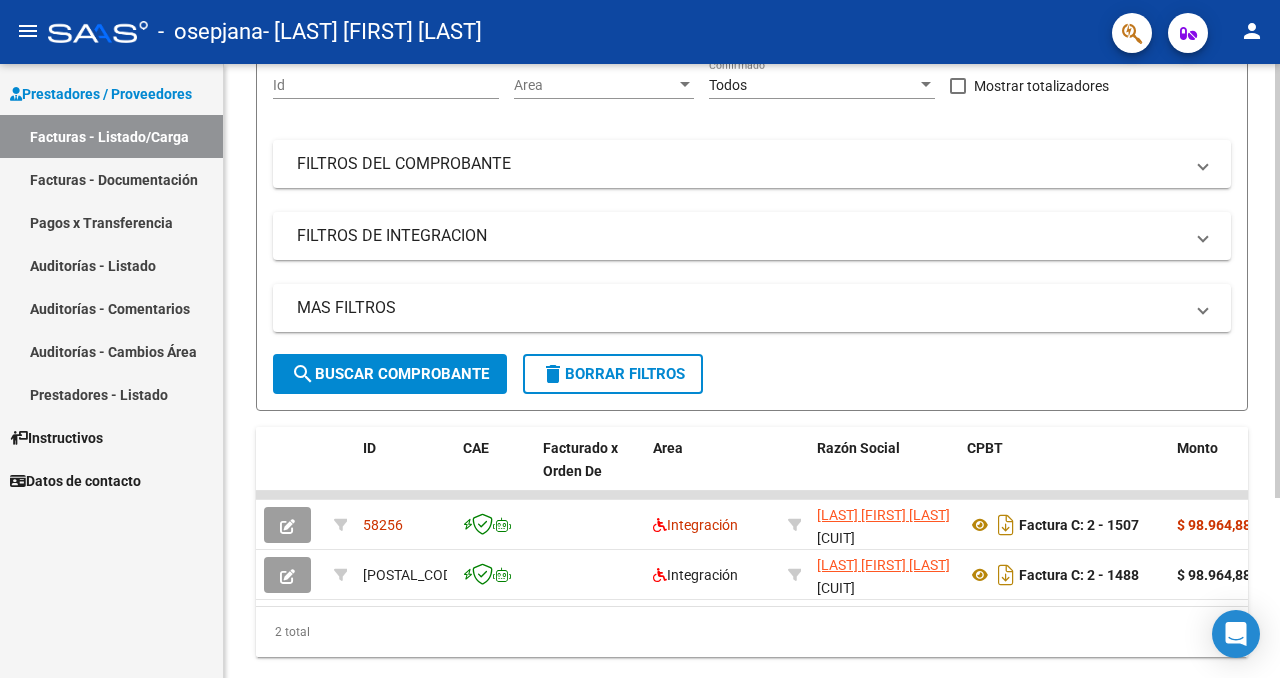 scroll, scrollTop: 254, scrollLeft: 0, axis: vertical 